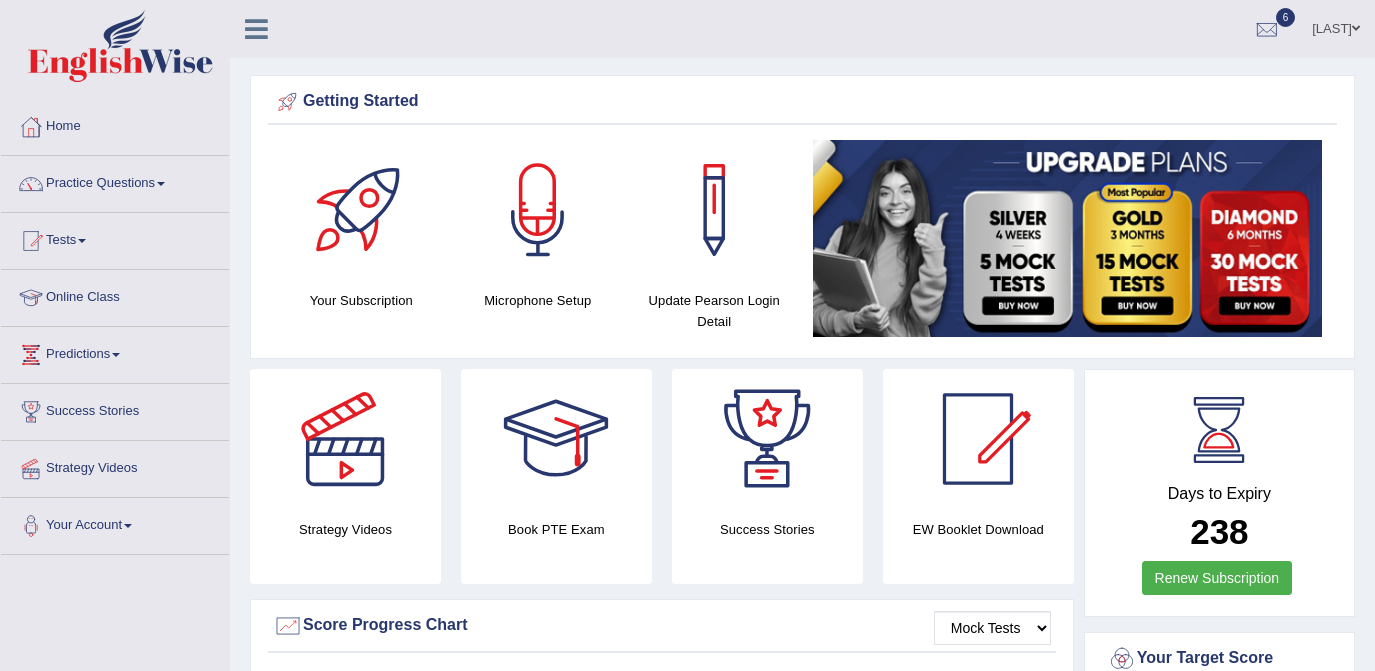 scroll, scrollTop: 0, scrollLeft: 0, axis: both 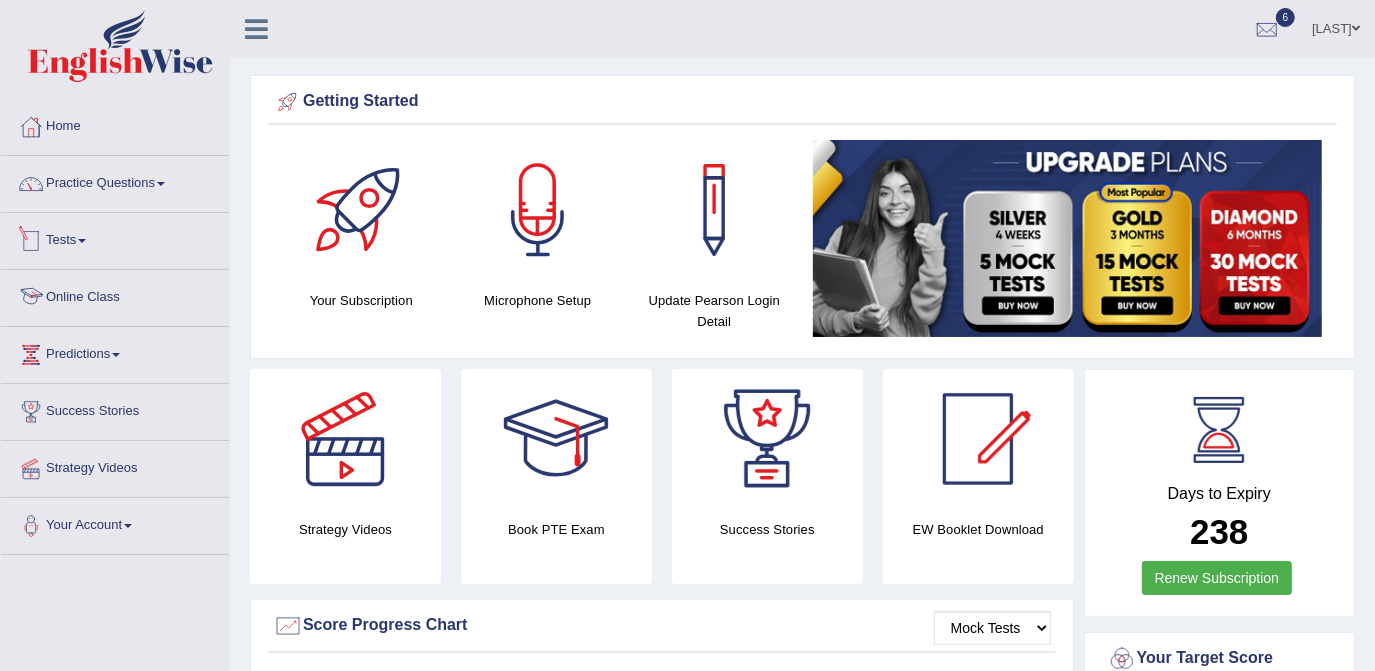 click on "Online Class" at bounding box center [115, 295] 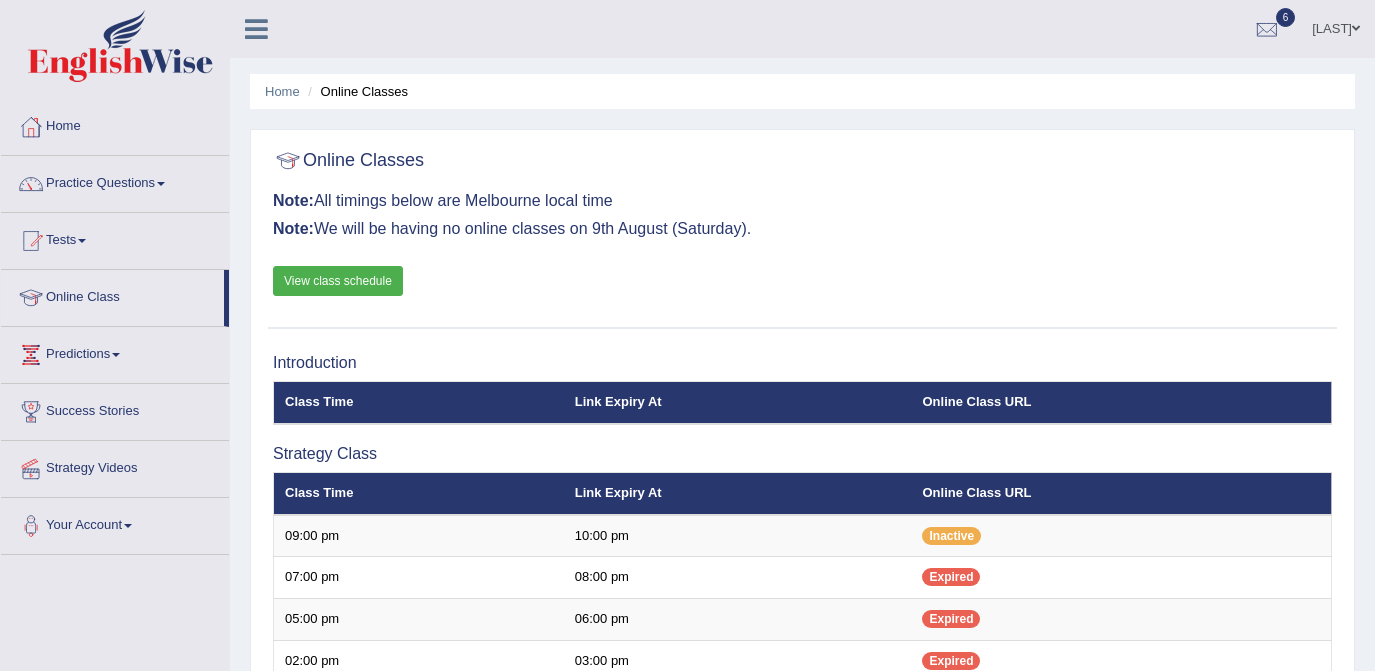 scroll, scrollTop: 0, scrollLeft: 0, axis: both 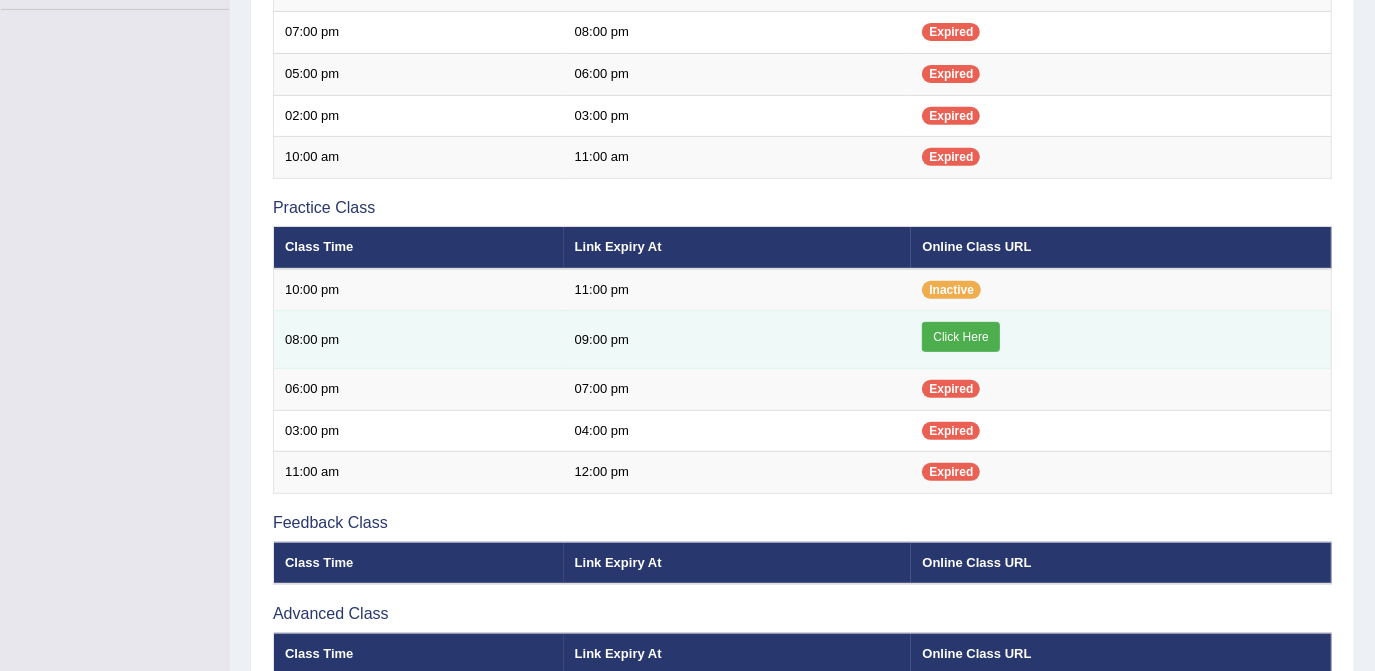 click on "Click Here" at bounding box center [960, 337] 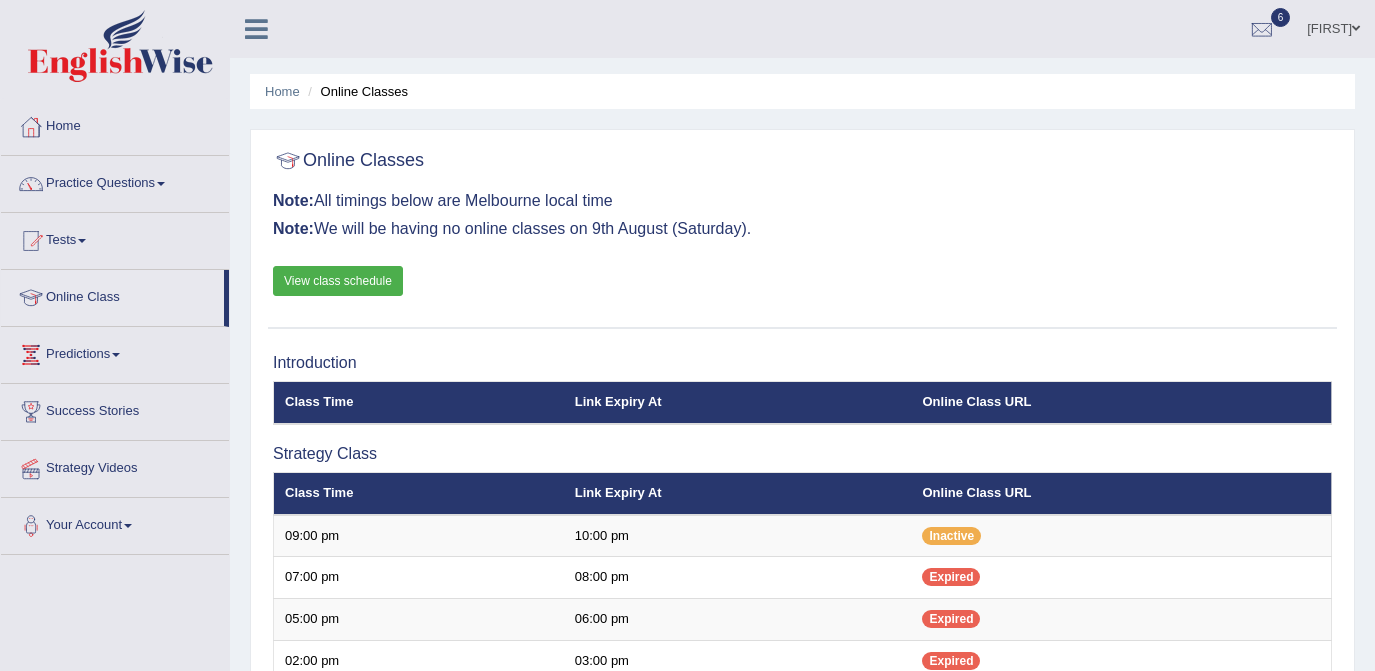 scroll, scrollTop: 545, scrollLeft: 0, axis: vertical 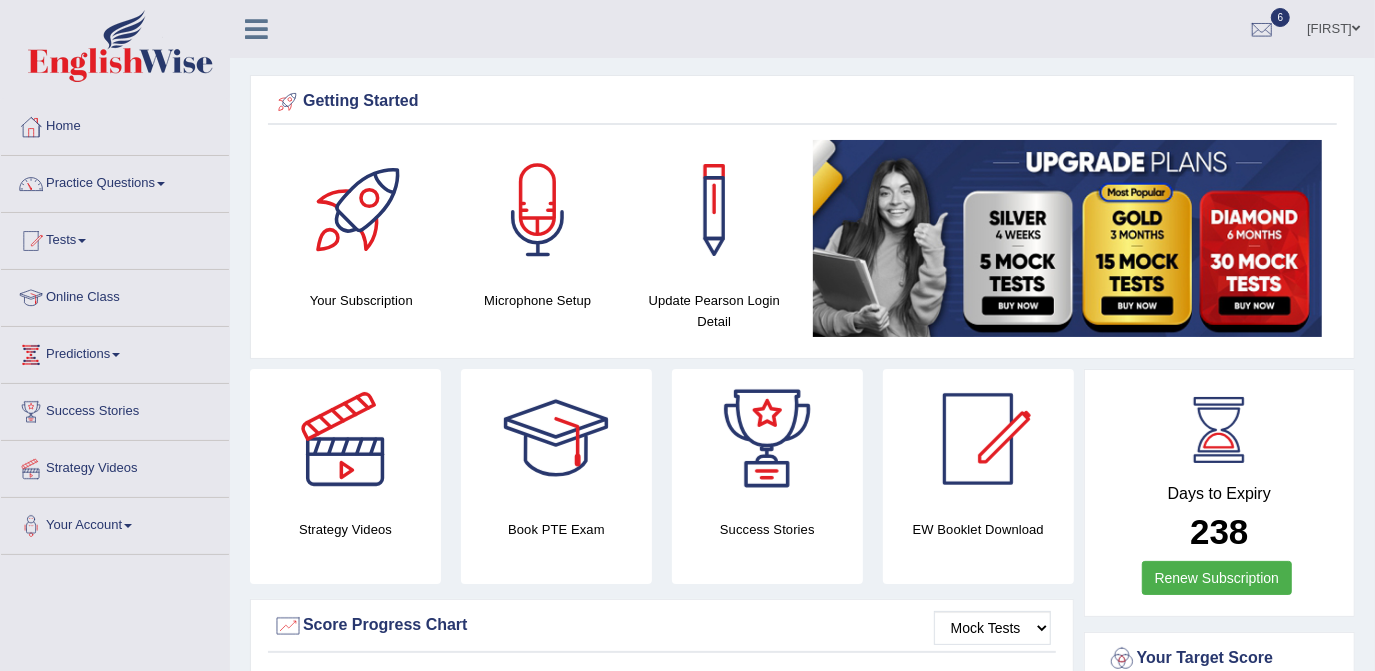 click on "Practice Questions" at bounding box center [115, 181] 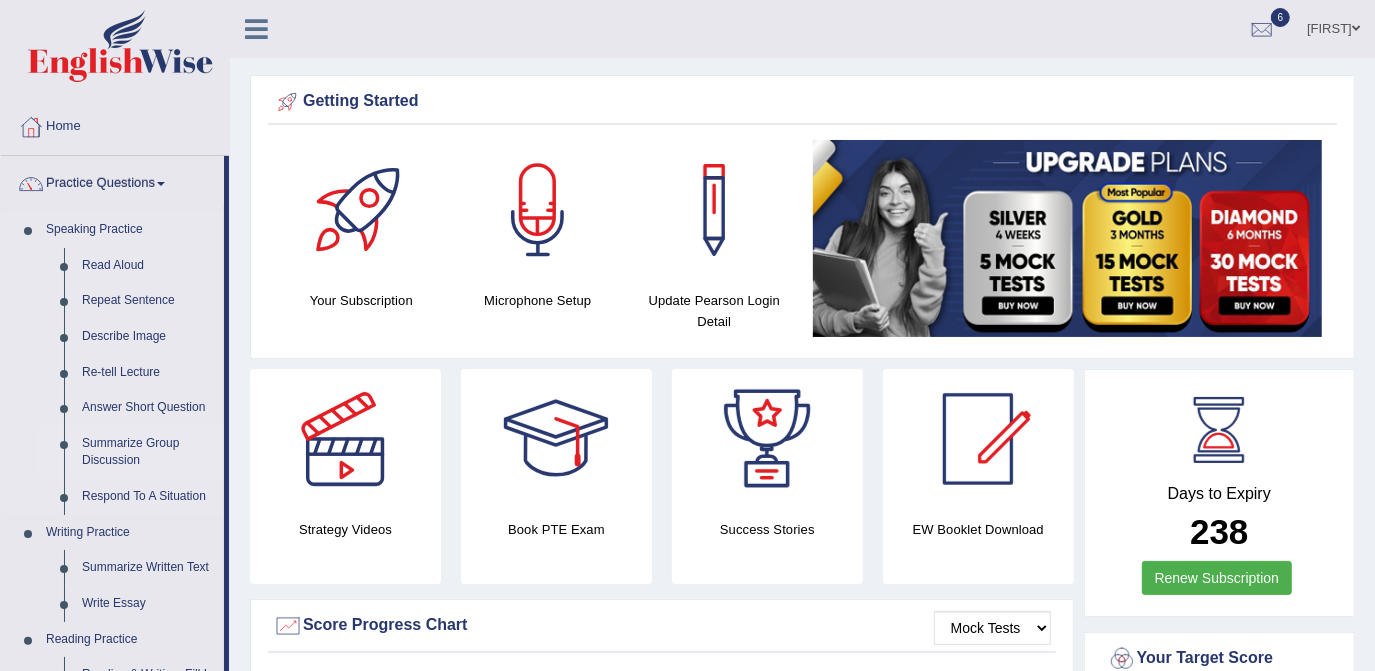 click on "Summarize Group Discussion" at bounding box center (148, 452) 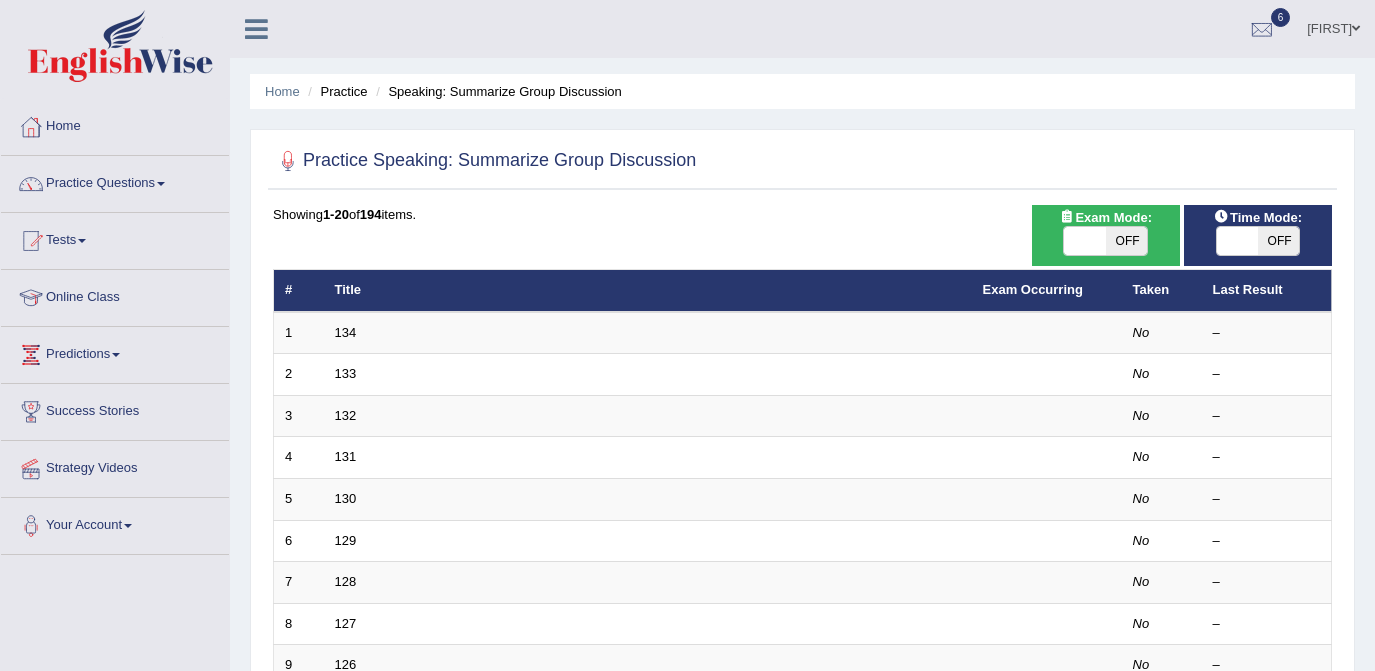 scroll, scrollTop: 0, scrollLeft: 0, axis: both 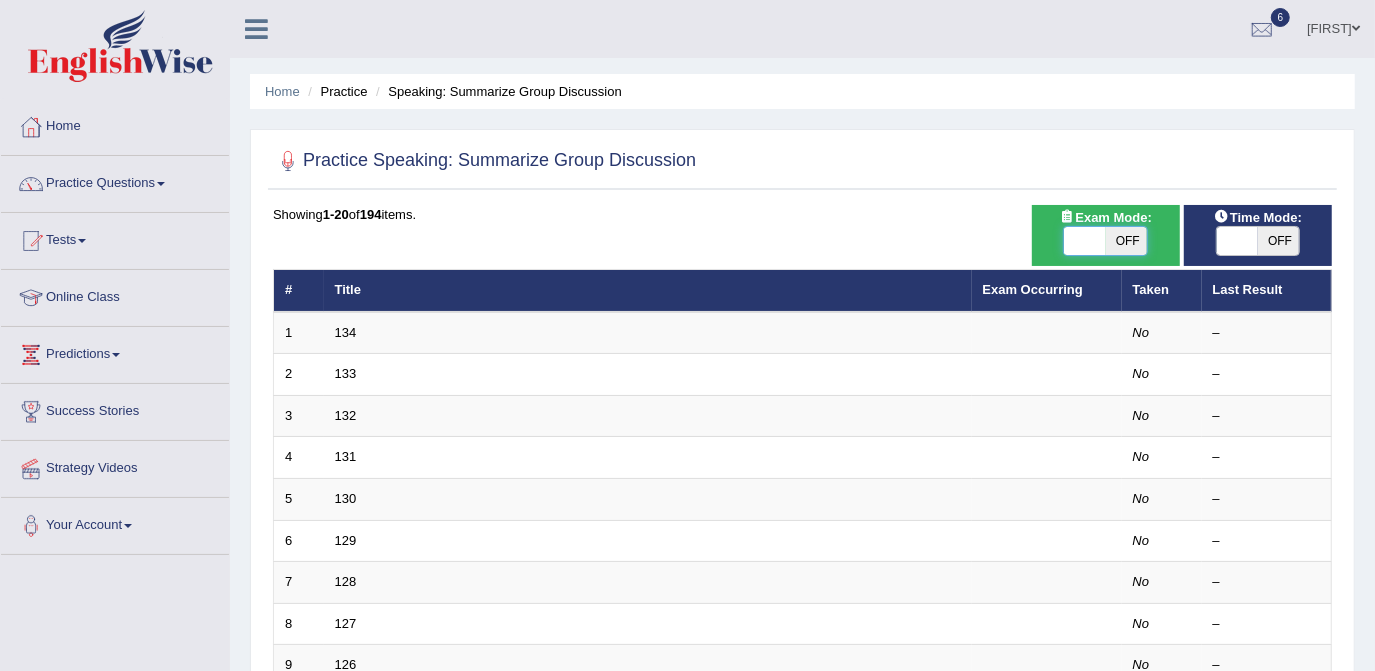 click at bounding box center [1085, 241] 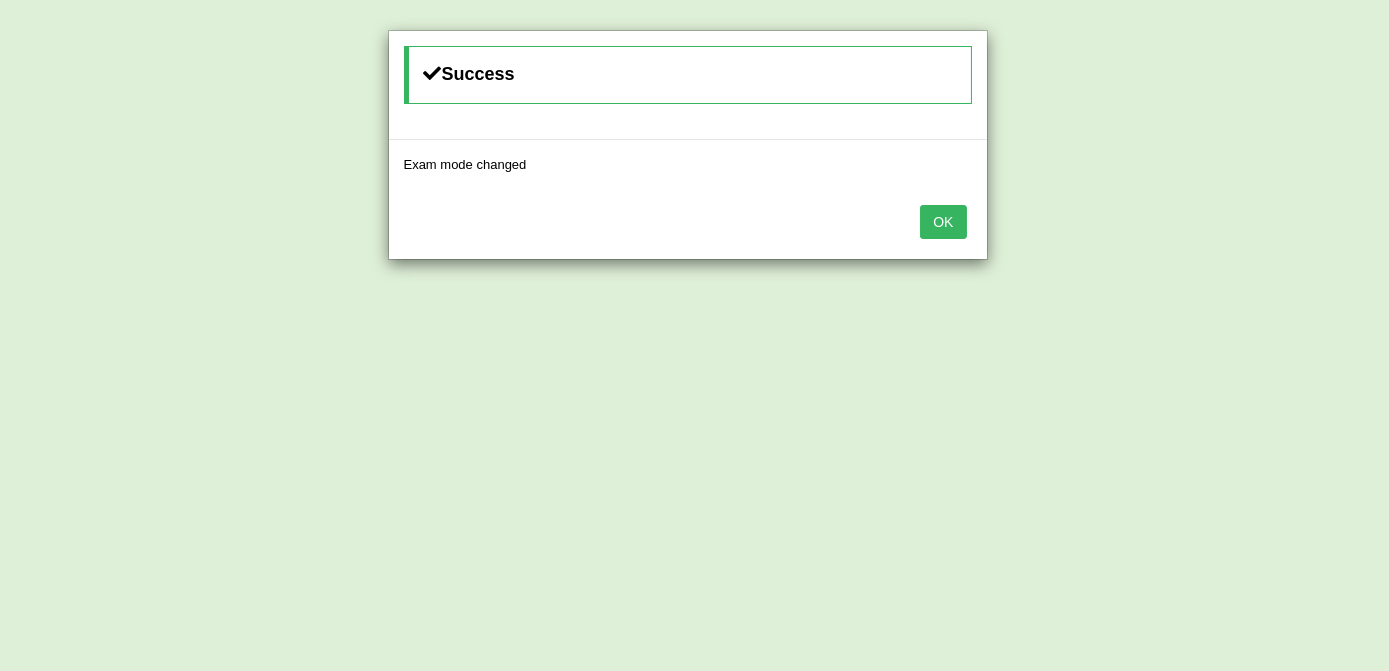 click on "OK" at bounding box center [943, 222] 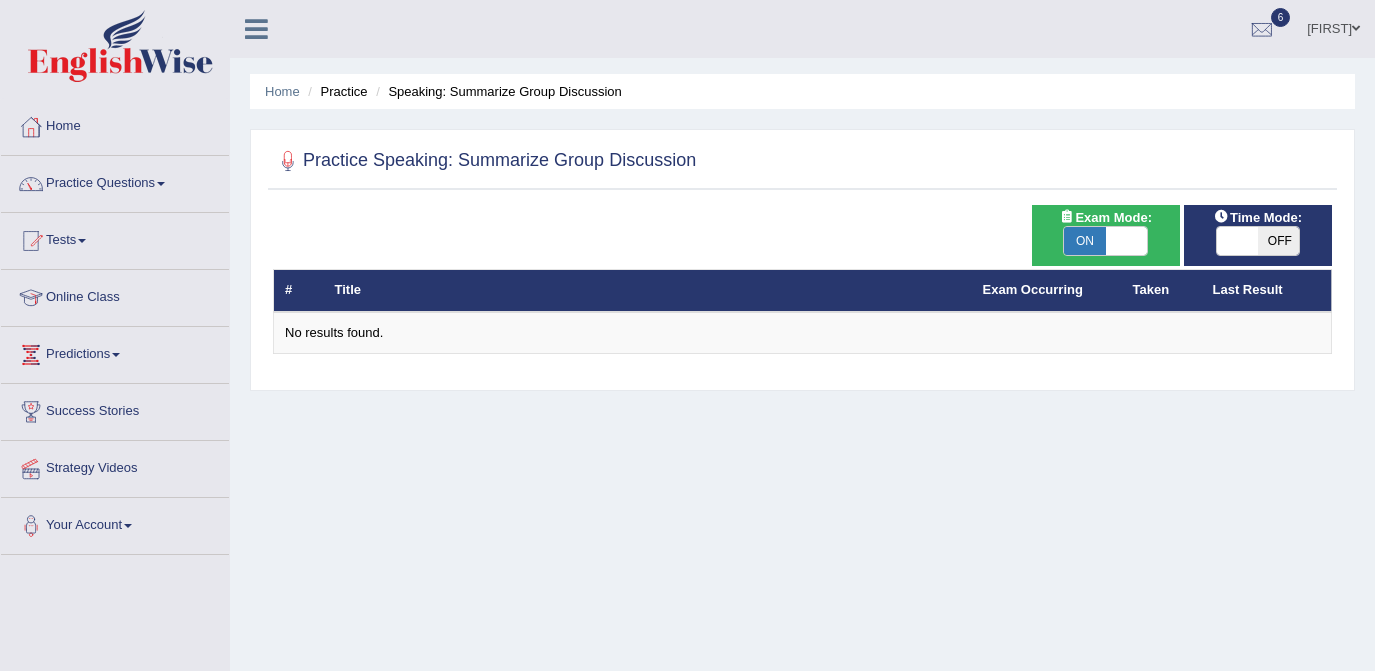 scroll, scrollTop: 0, scrollLeft: 0, axis: both 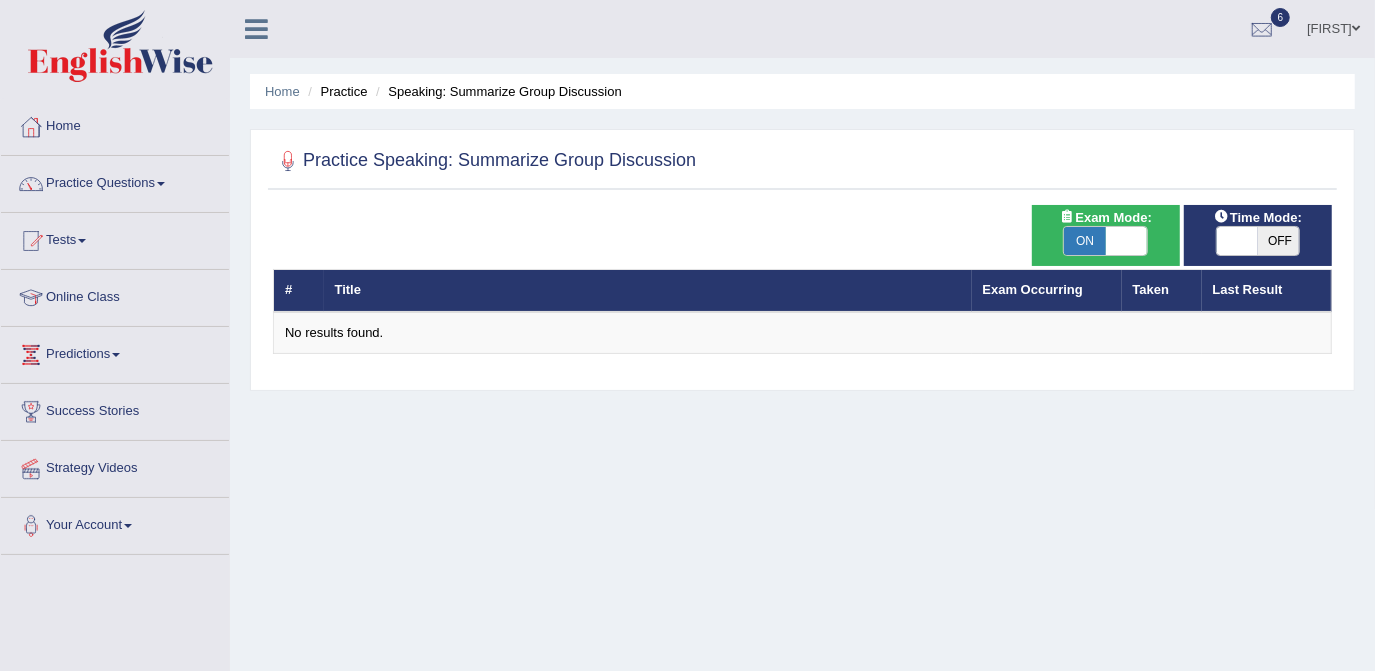 click on "ON" at bounding box center [1085, 241] 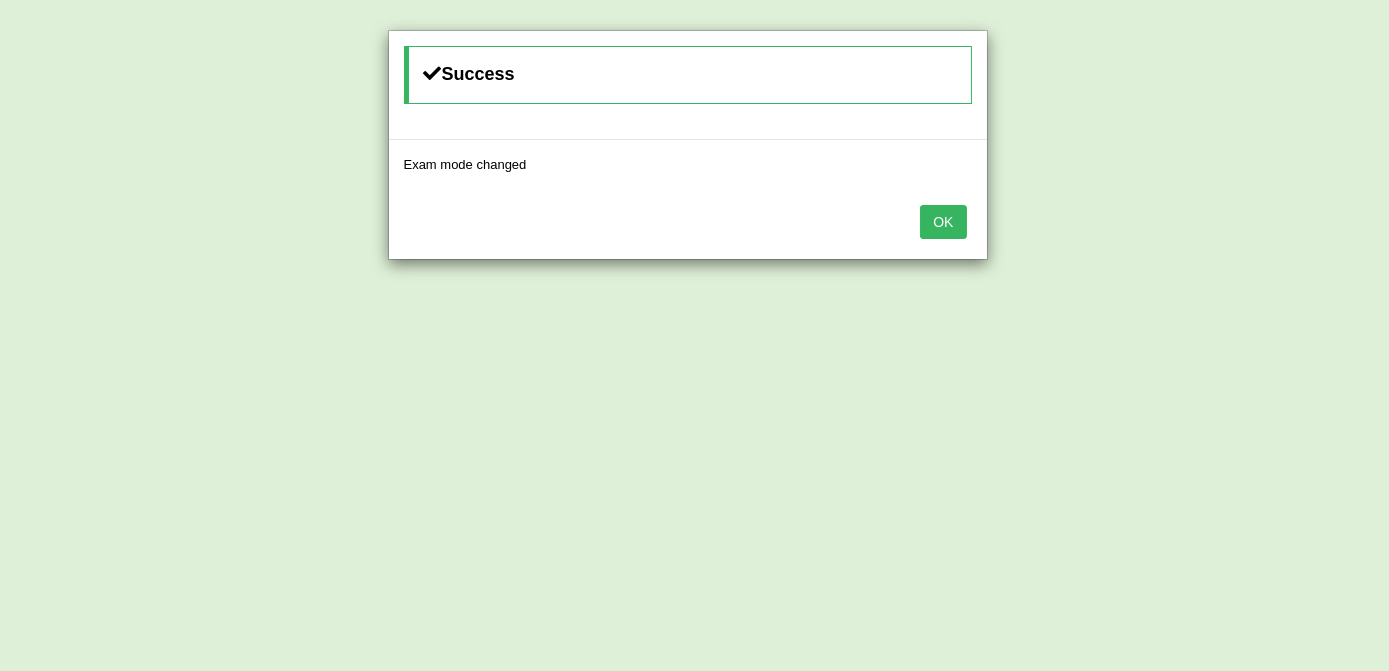 click on "OK" at bounding box center [943, 222] 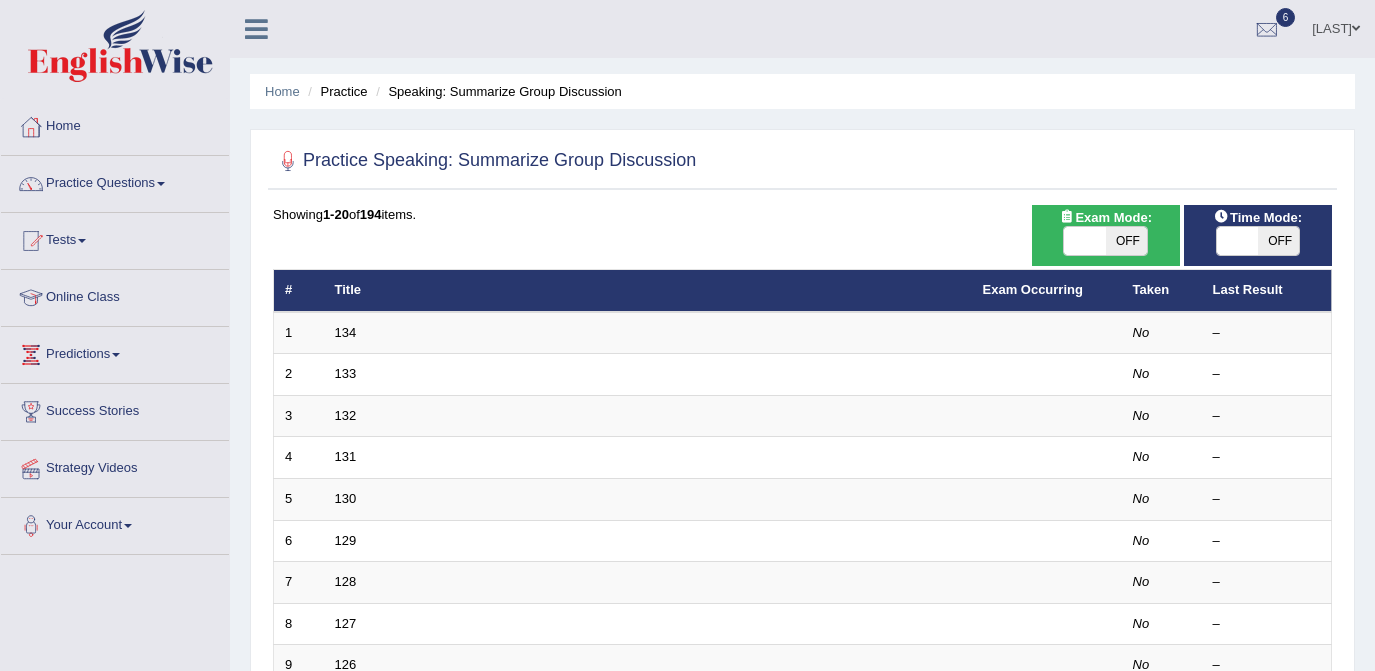 scroll, scrollTop: 0, scrollLeft: 0, axis: both 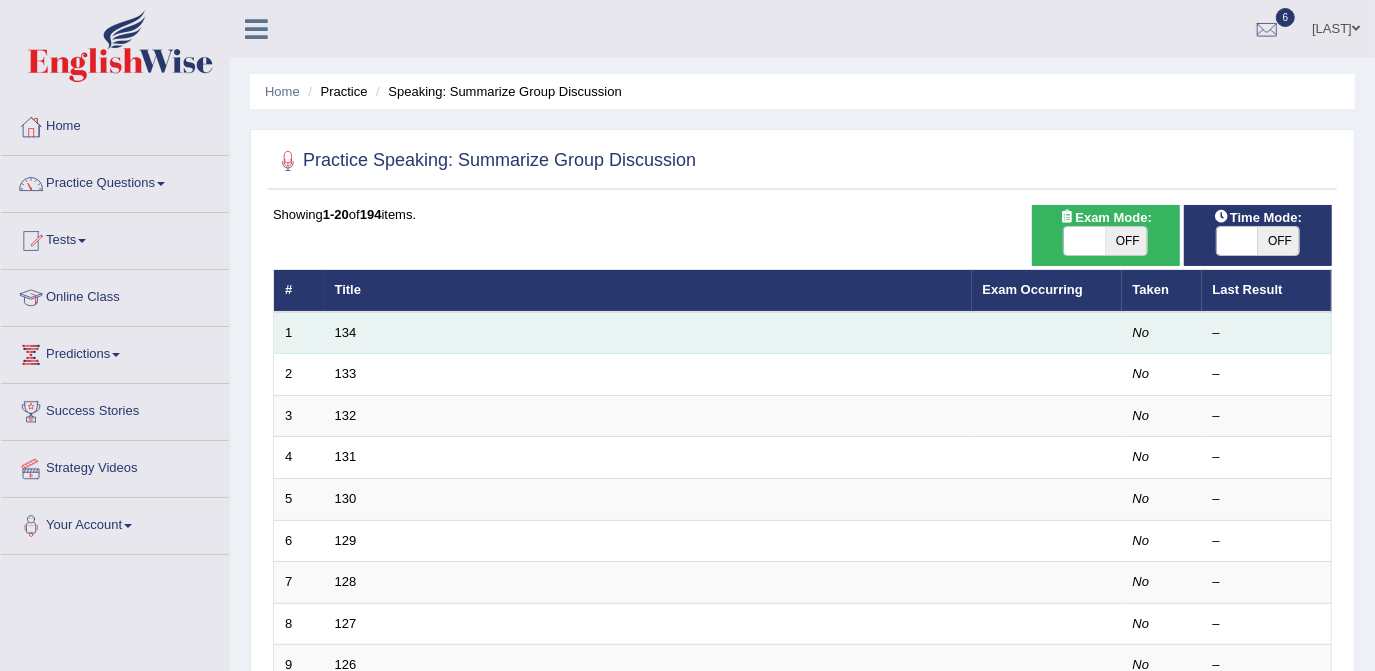 click on "134" at bounding box center [648, 333] 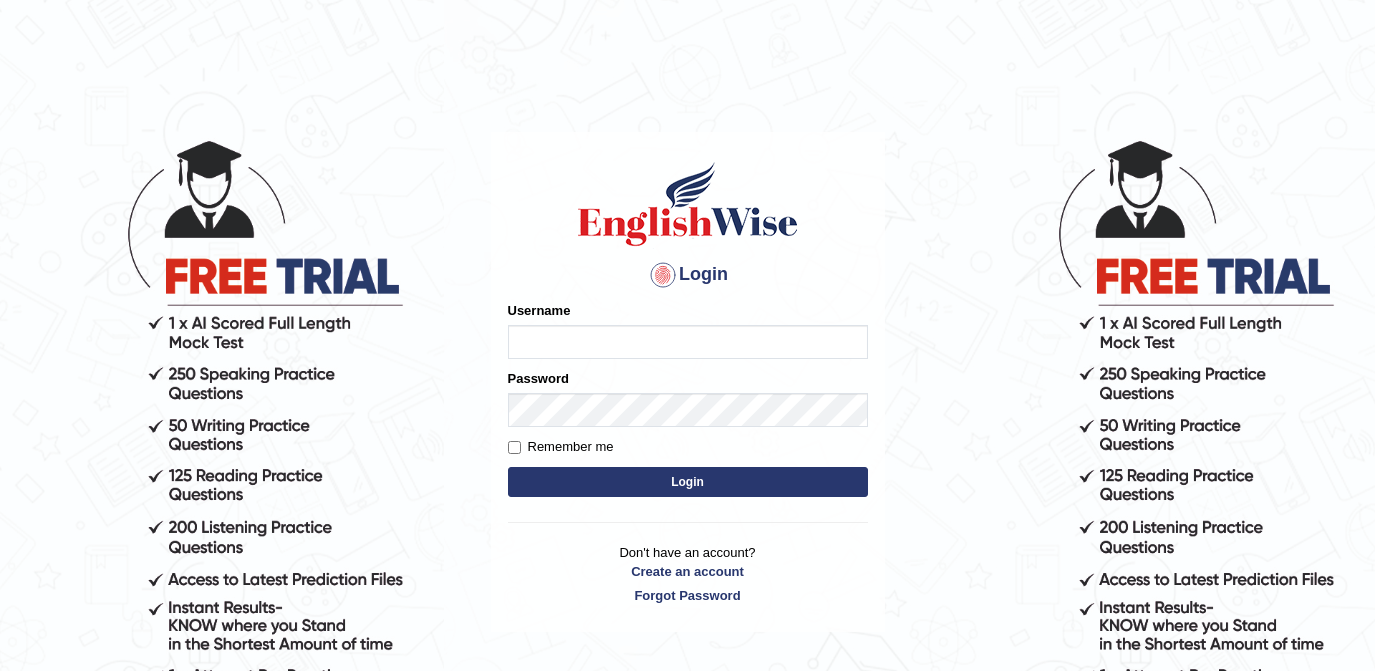 scroll, scrollTop: 0, scrollLeft: 0, axis: both 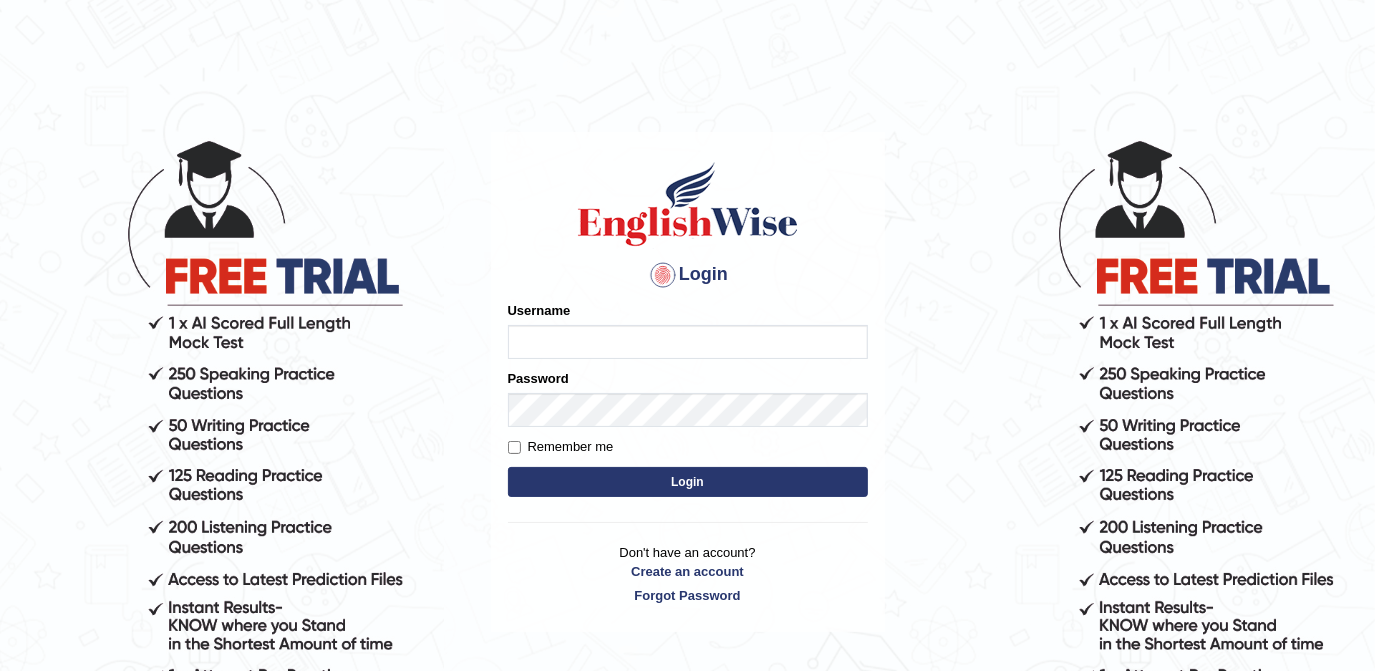 type on "[FIRST]" 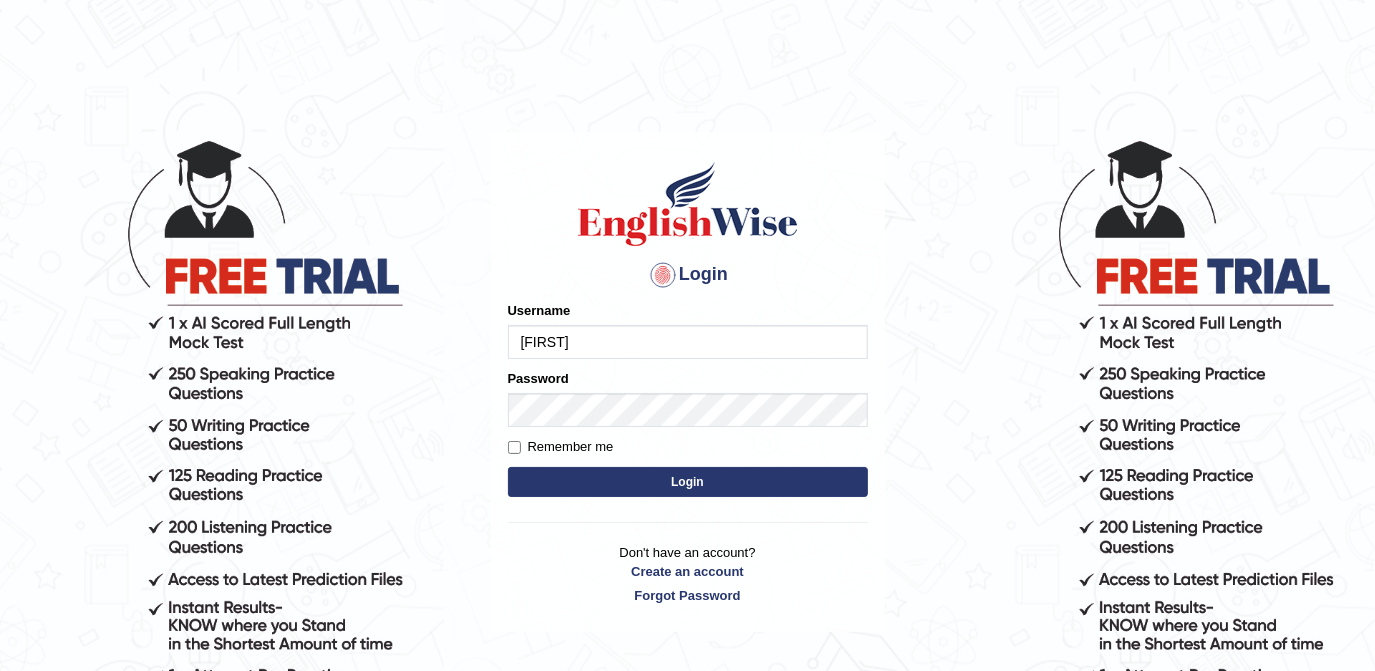 click on "Remember me" at bounding box center (561, 447) 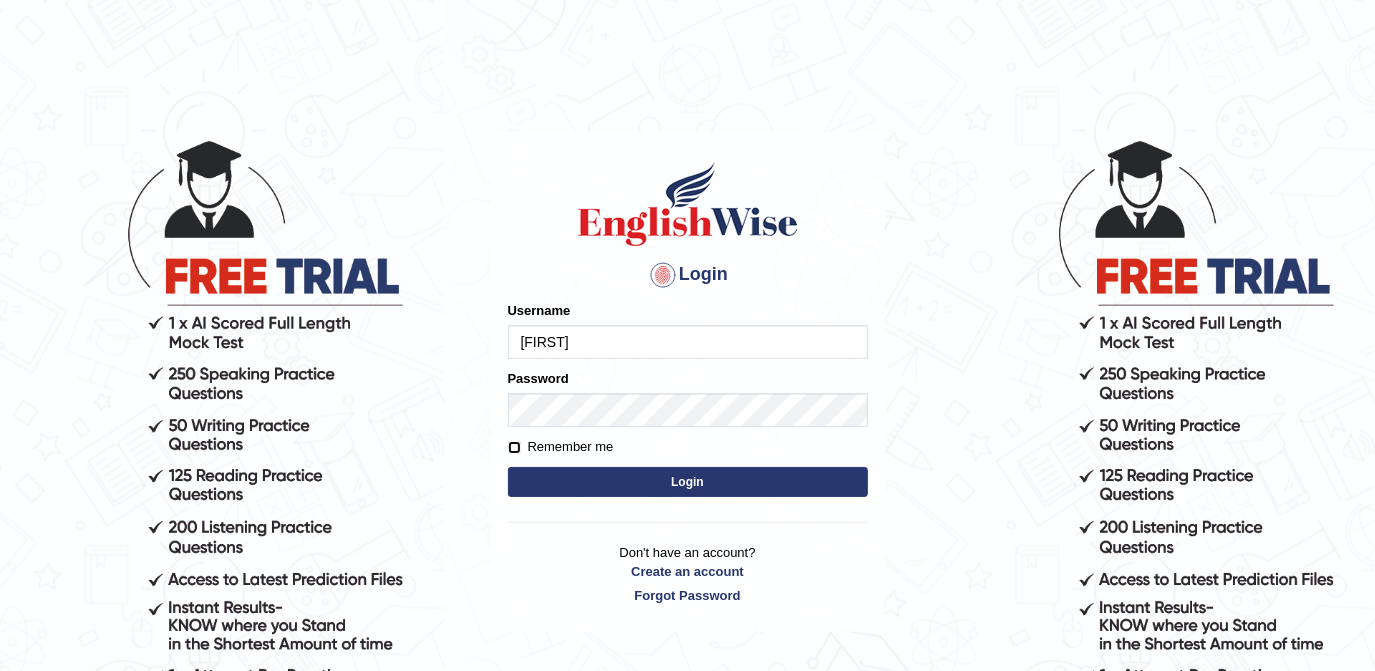 click on "Remember me" at bounding box center [514, 447] 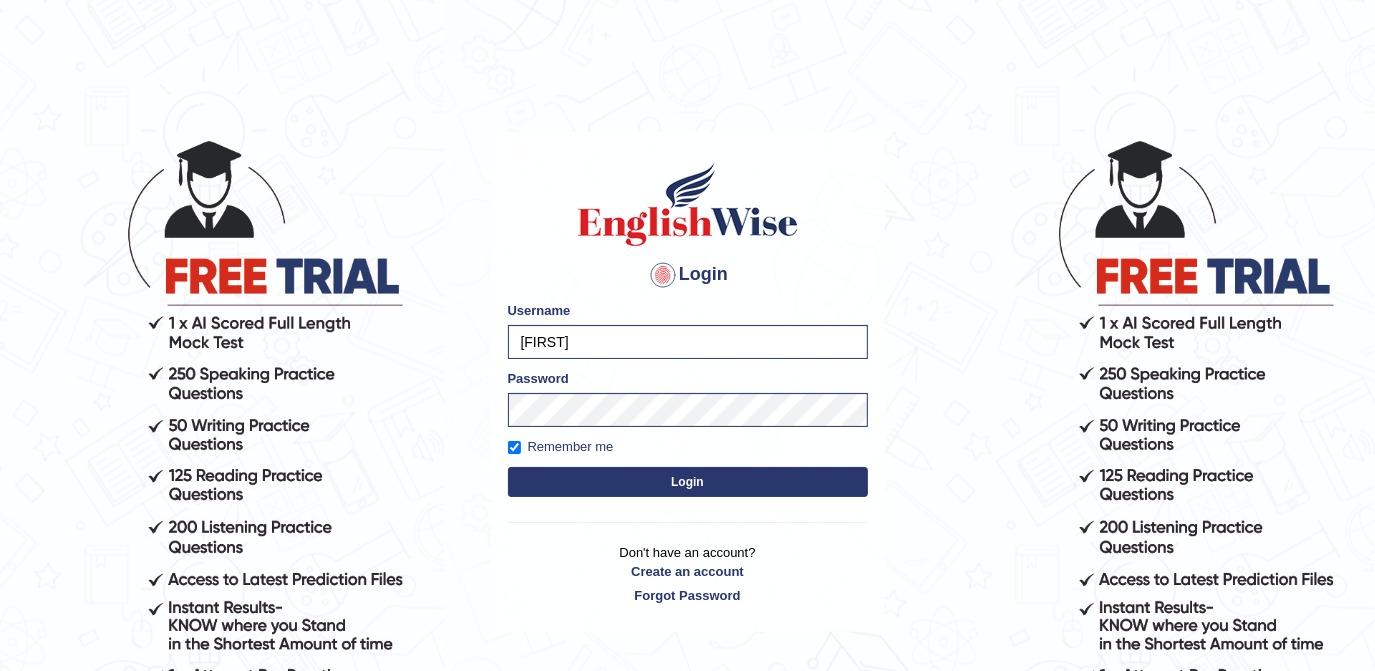 click on "Login" at bounding box center [688, 482] 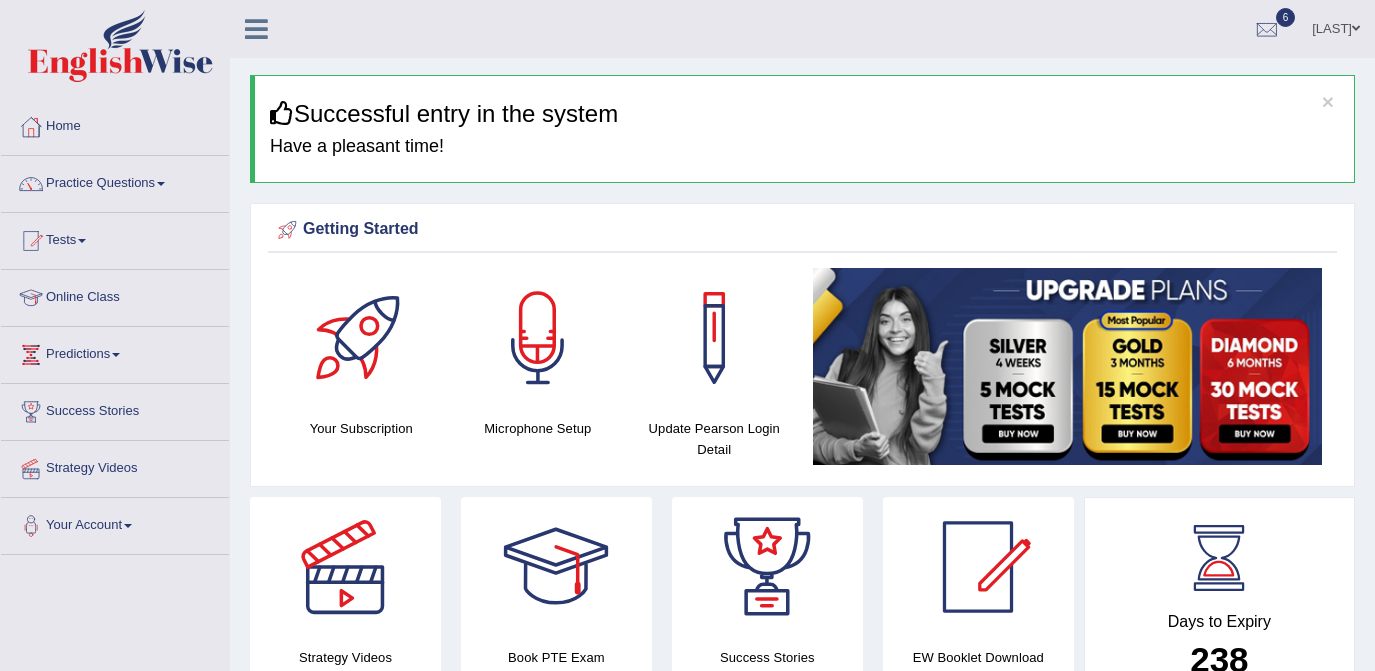 scroll, scrollTop: 0, scrollLeft: 0, axis: both 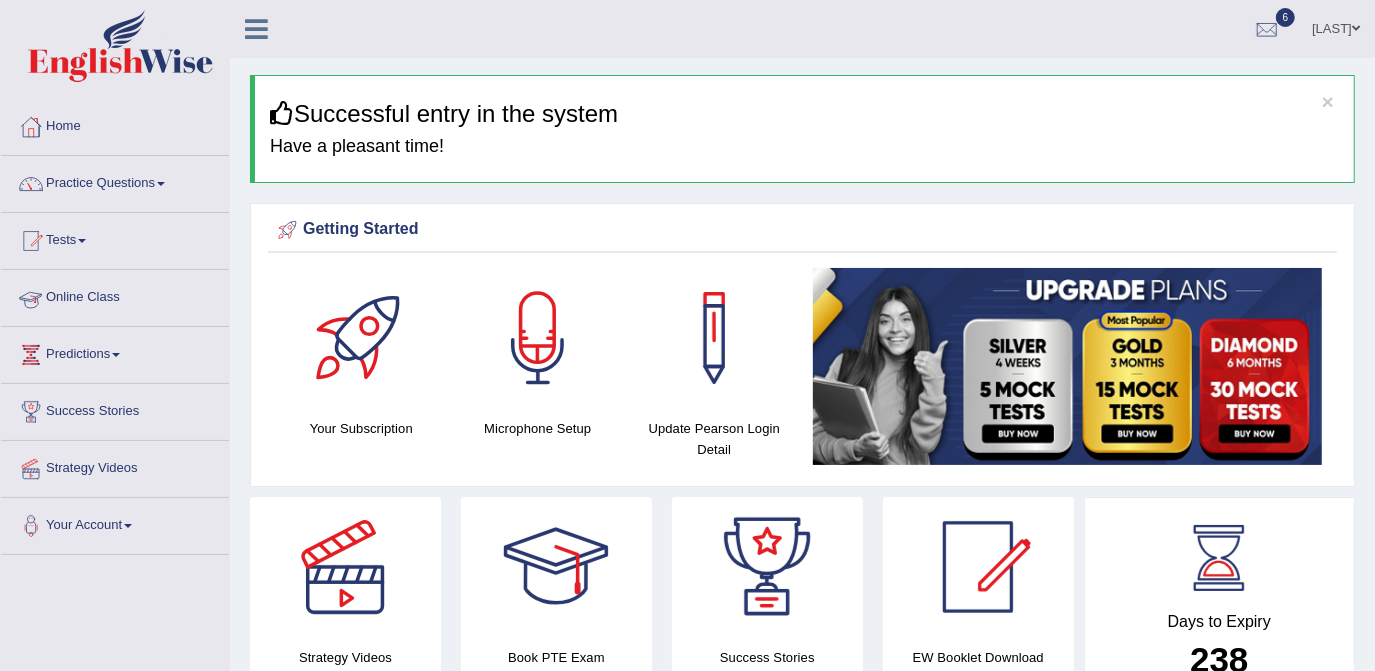 click on "Online Class" at bounding box center (115, 295) 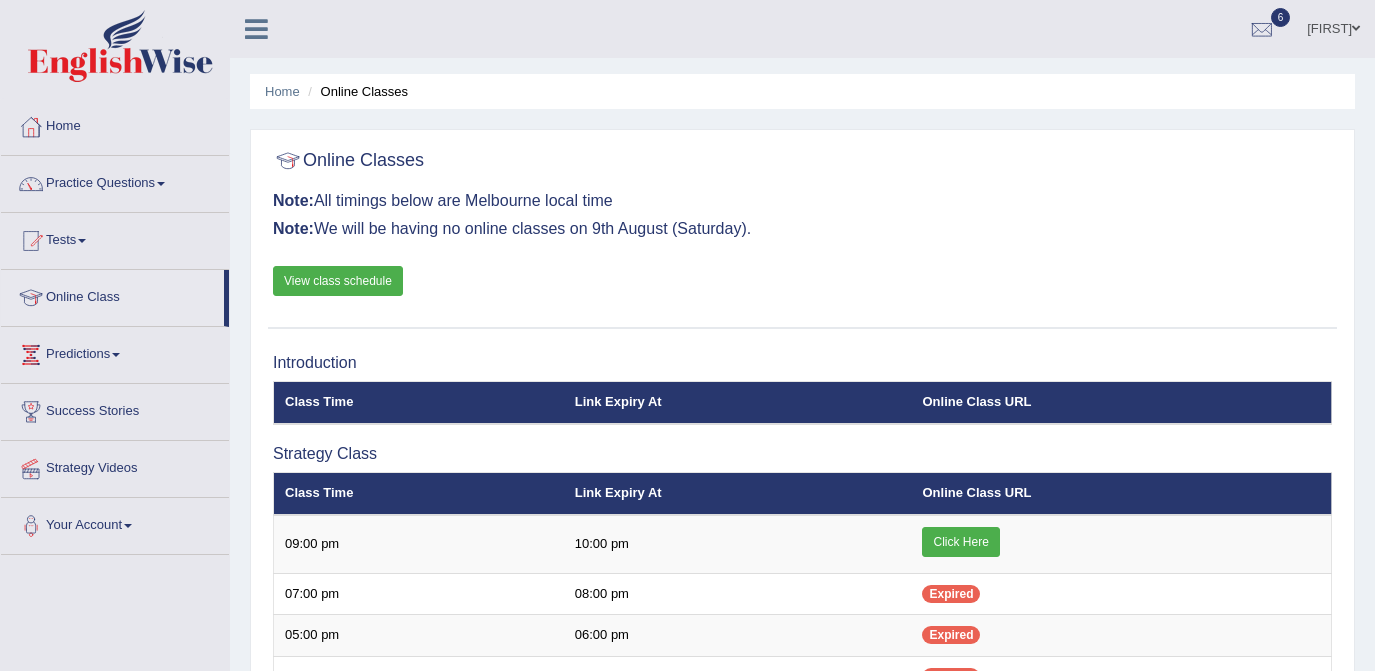 scroll, scrollTop: 0, scrollLeft: 0, axis: both 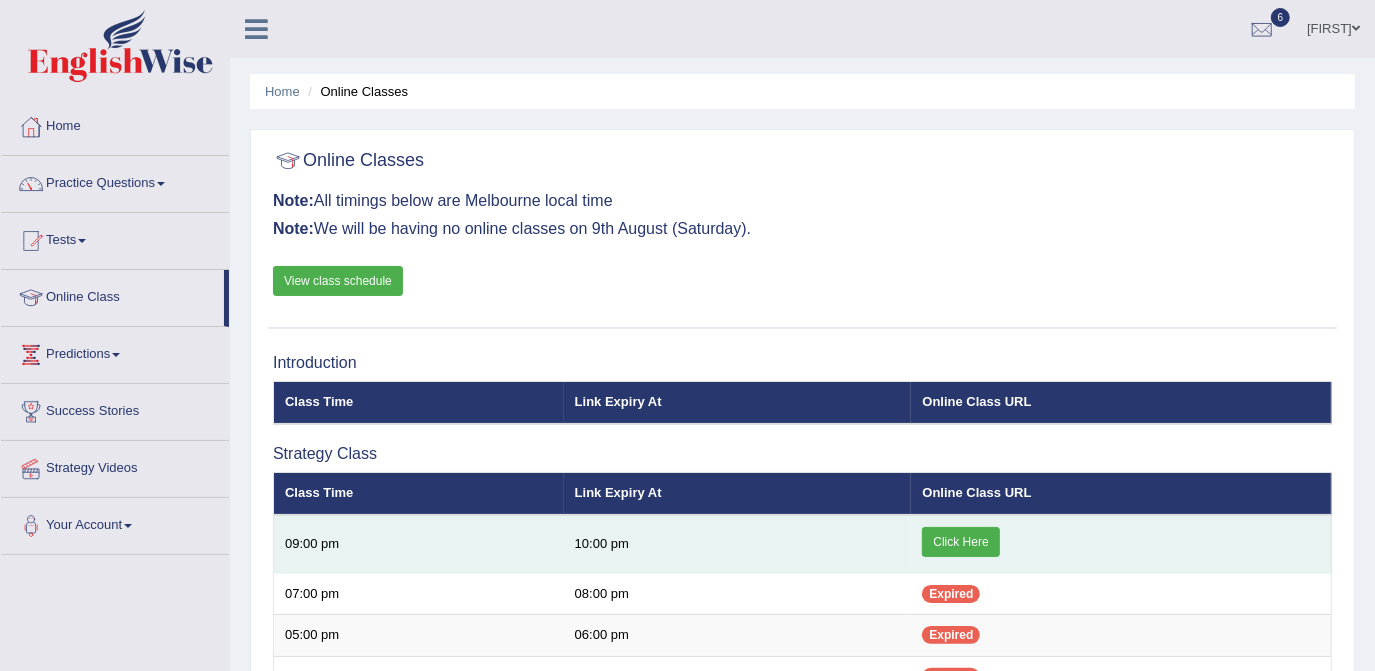 click on "Click Here" at bounding box center (960, 542) 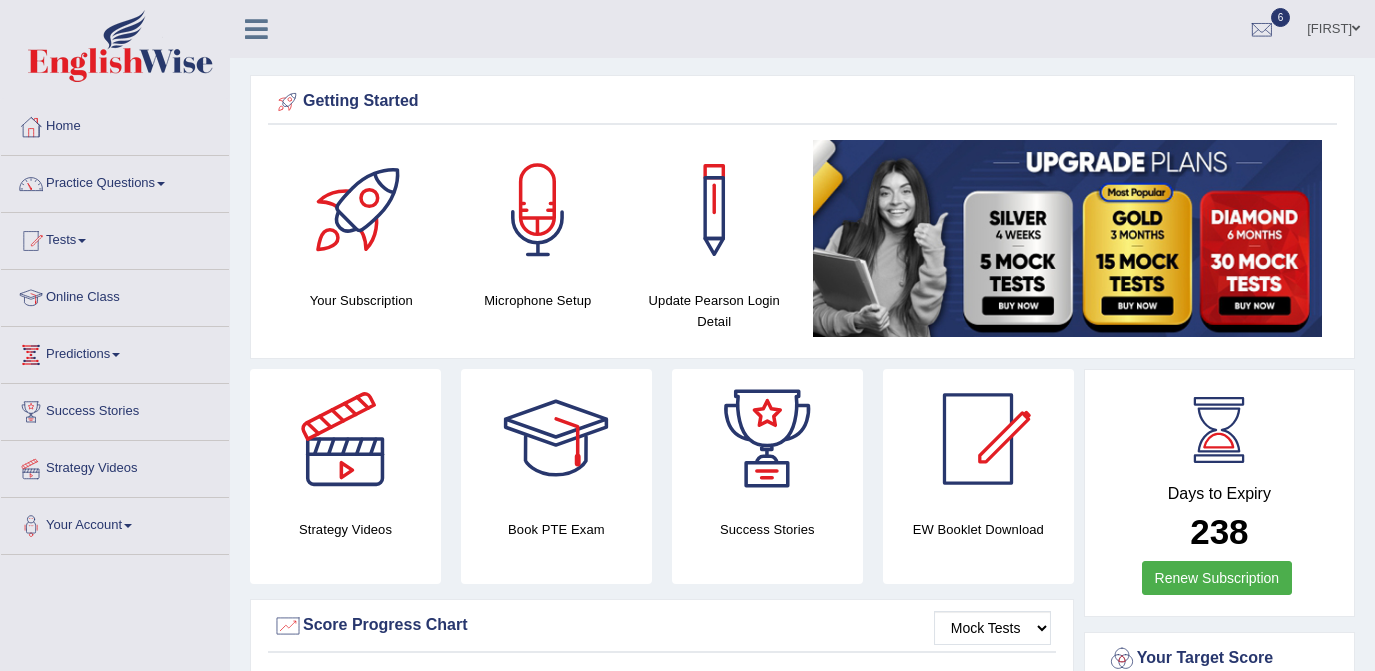 scroll, scrollTop: 0, scrollLeft: 0, axis: both 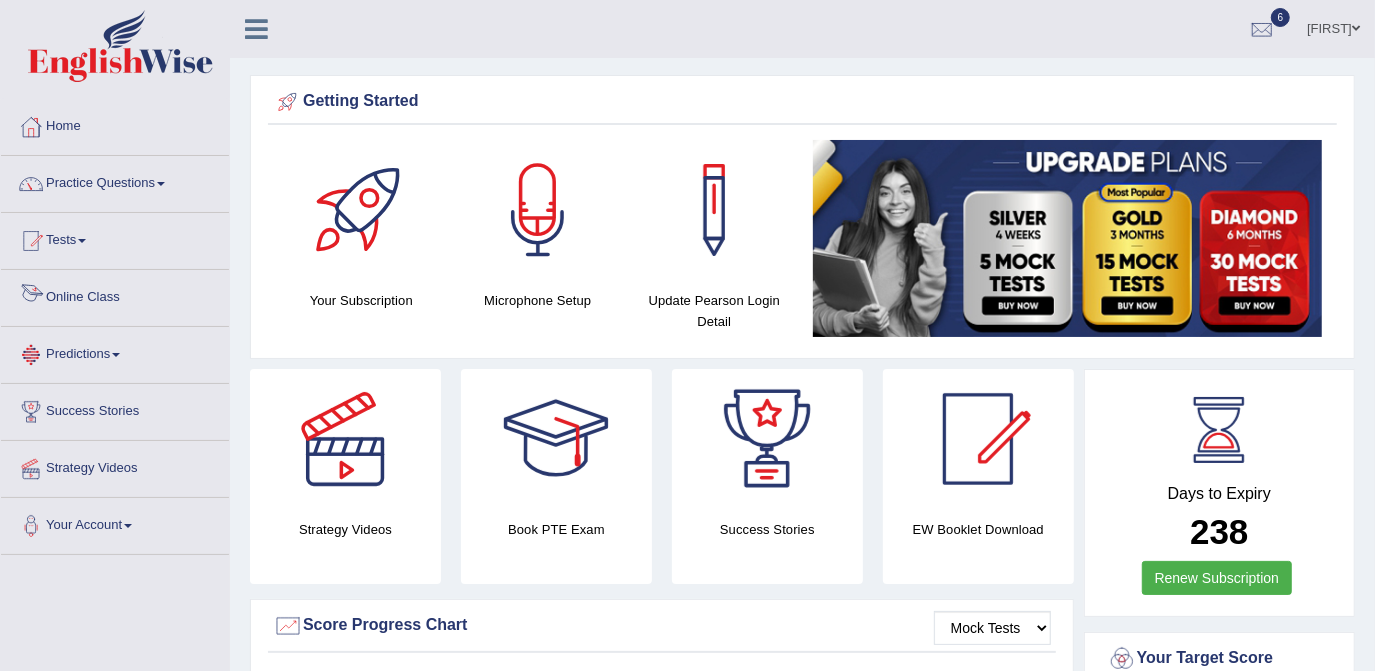 click on "Online Class" at bounding box center (115, 295) 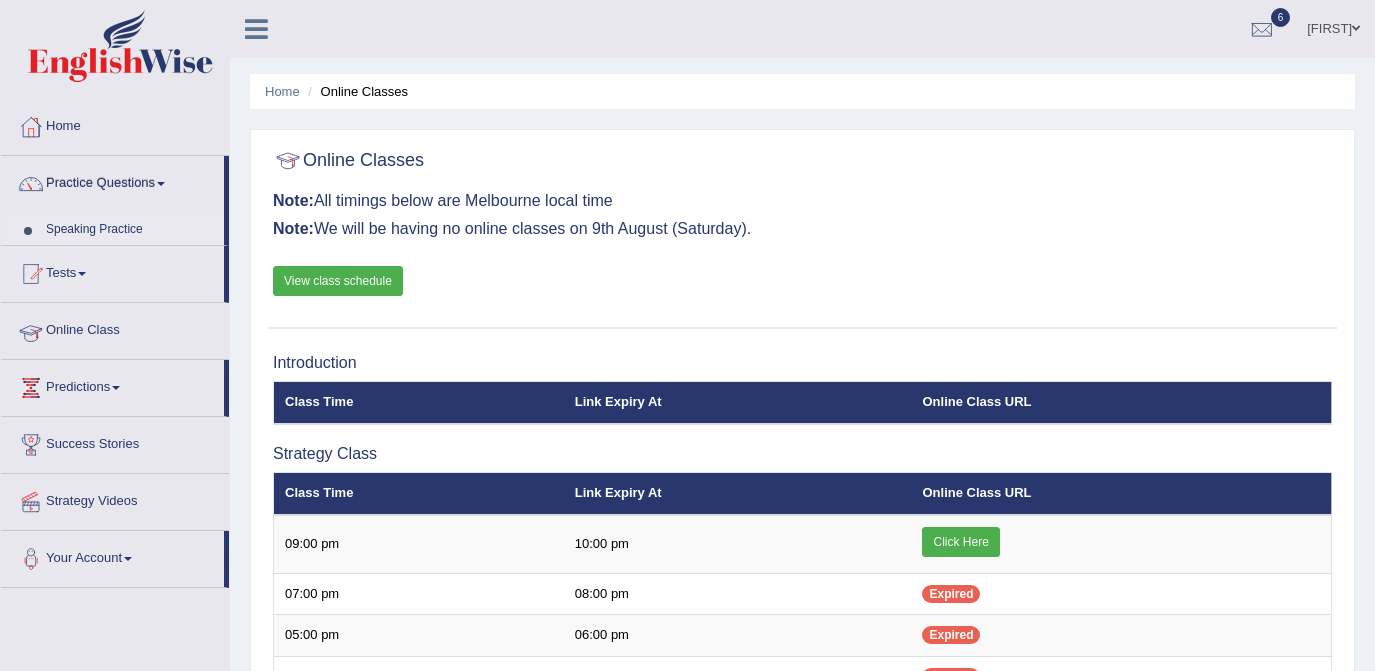 scroll, scrollTop: 0, scrollLeft: 0, axis: both 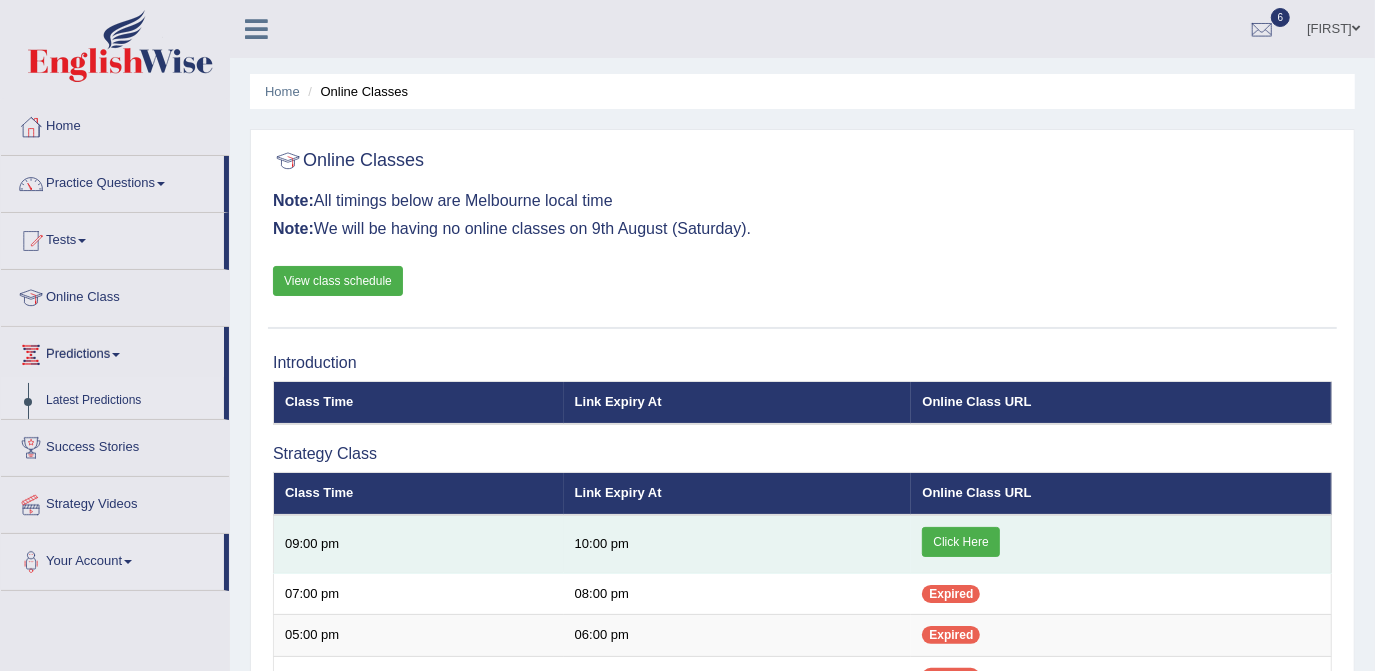 click on "Click Here" at bounding box center [960, 542] 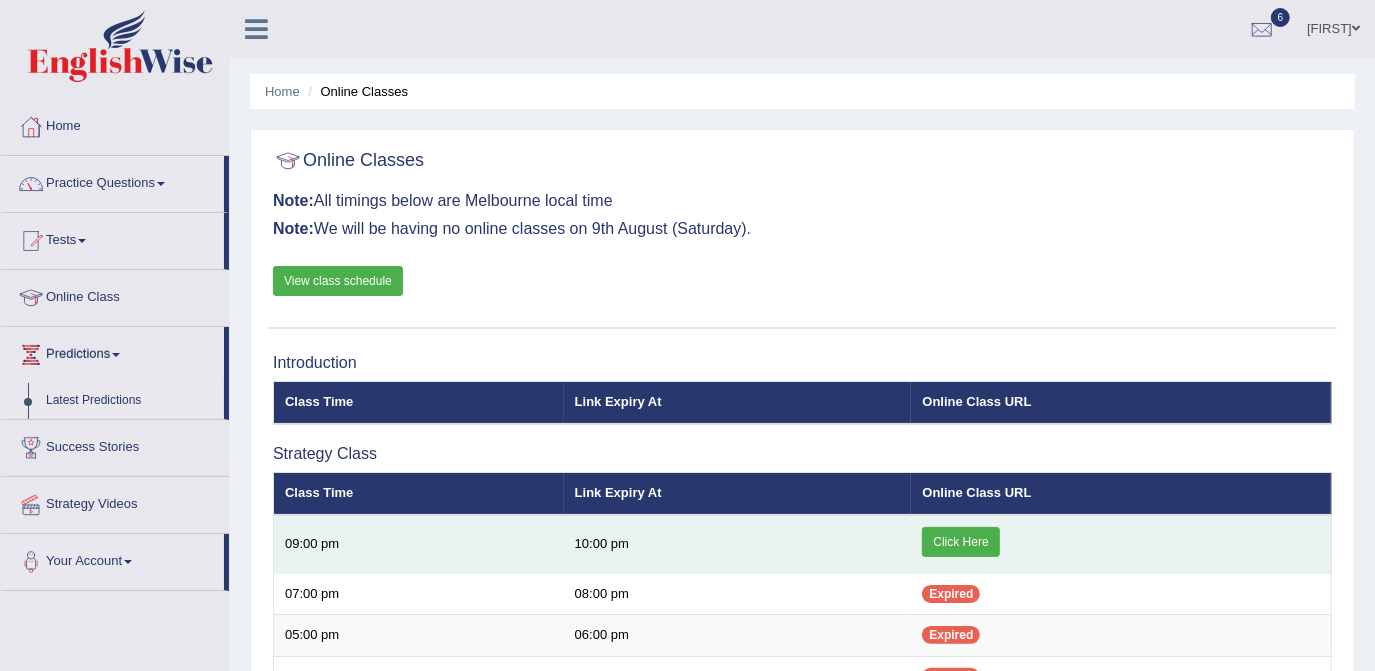 click on "Click Here" at bounding box center [960, 542] 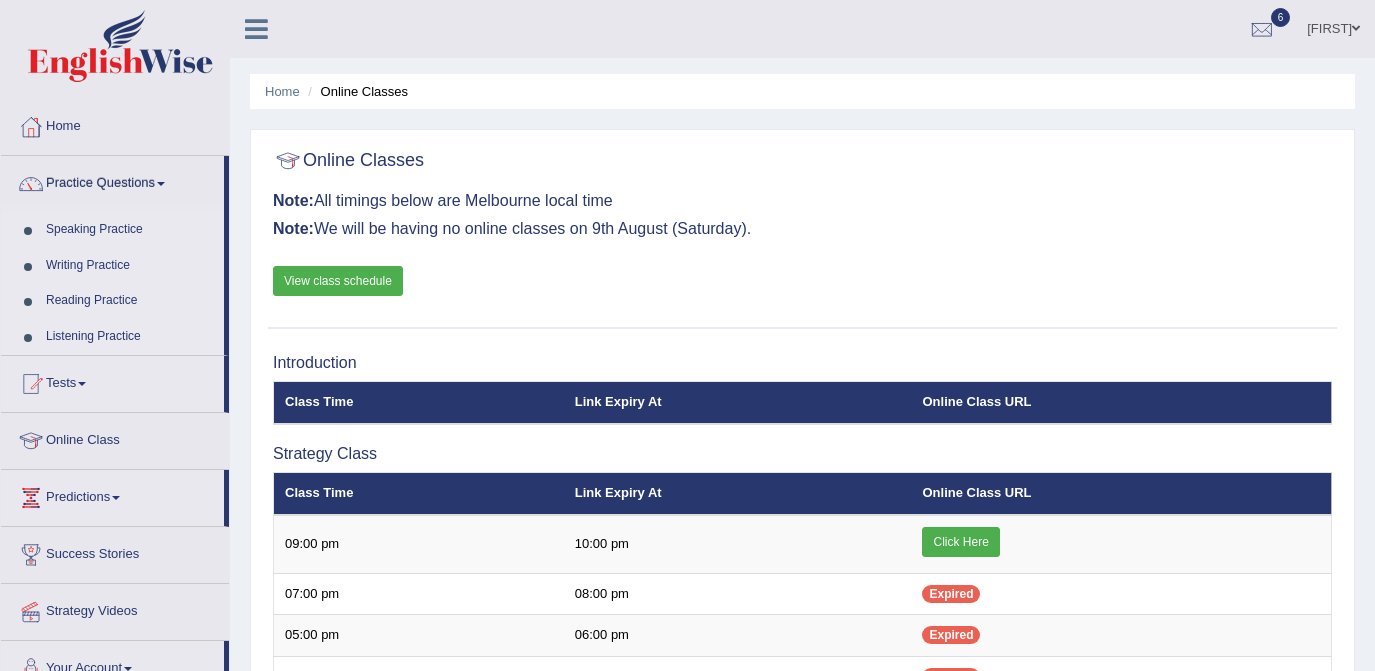 scroll, scrollTop: 0, scrollLeft: 0, axis: both 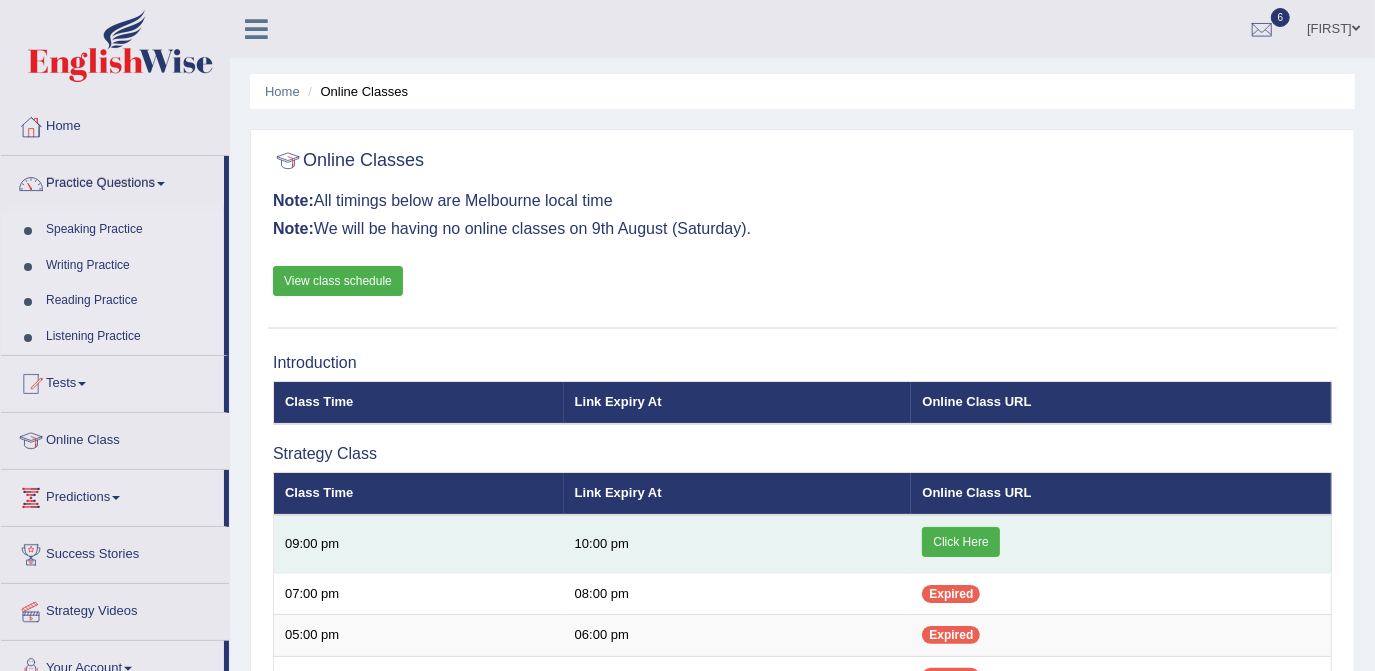 click on "Click Here" at bounding box center [960, 542] 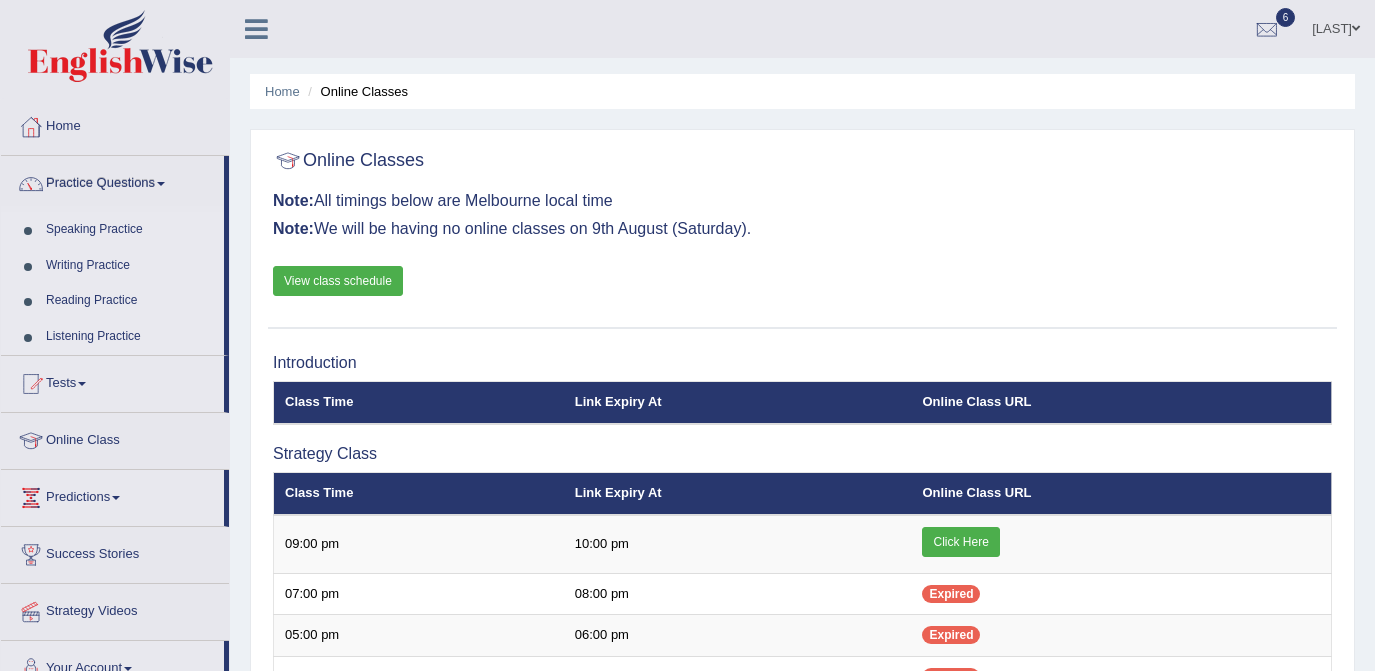 scroll, scrollTop: 0, scrollLeft: 0, axis: both 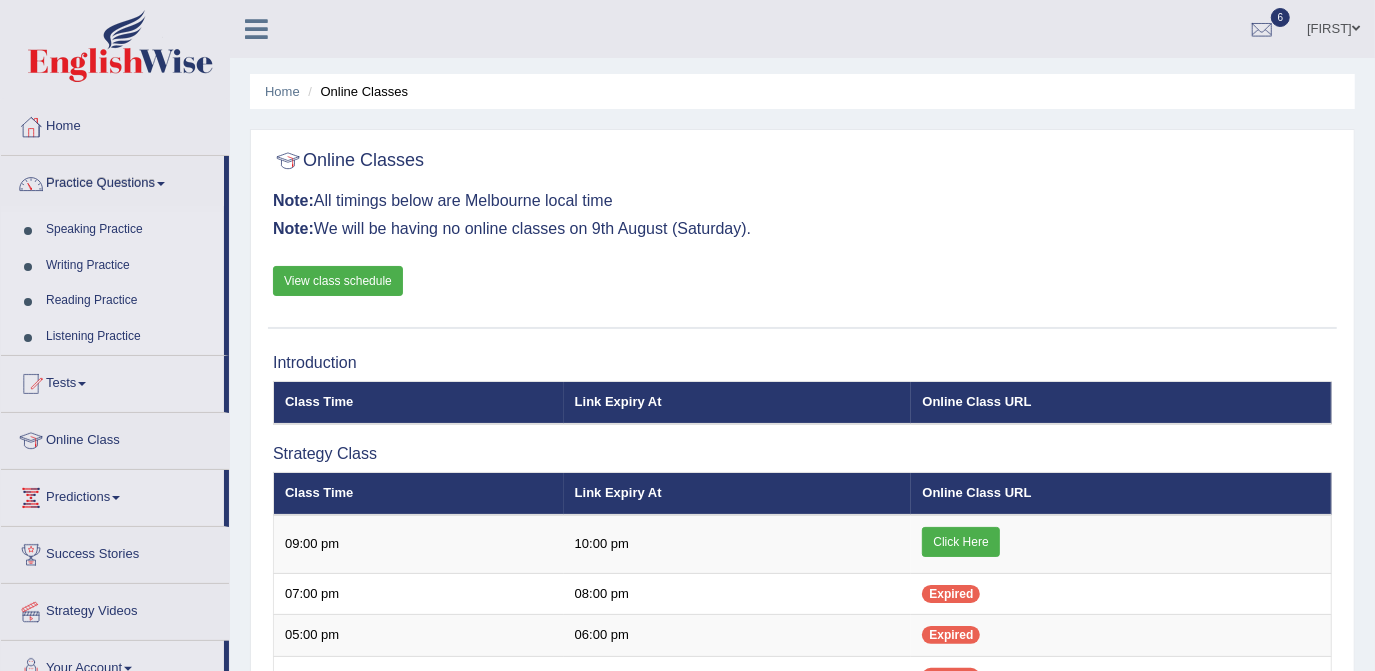 click on "Writing Practice" at bounding box center (130, 266) 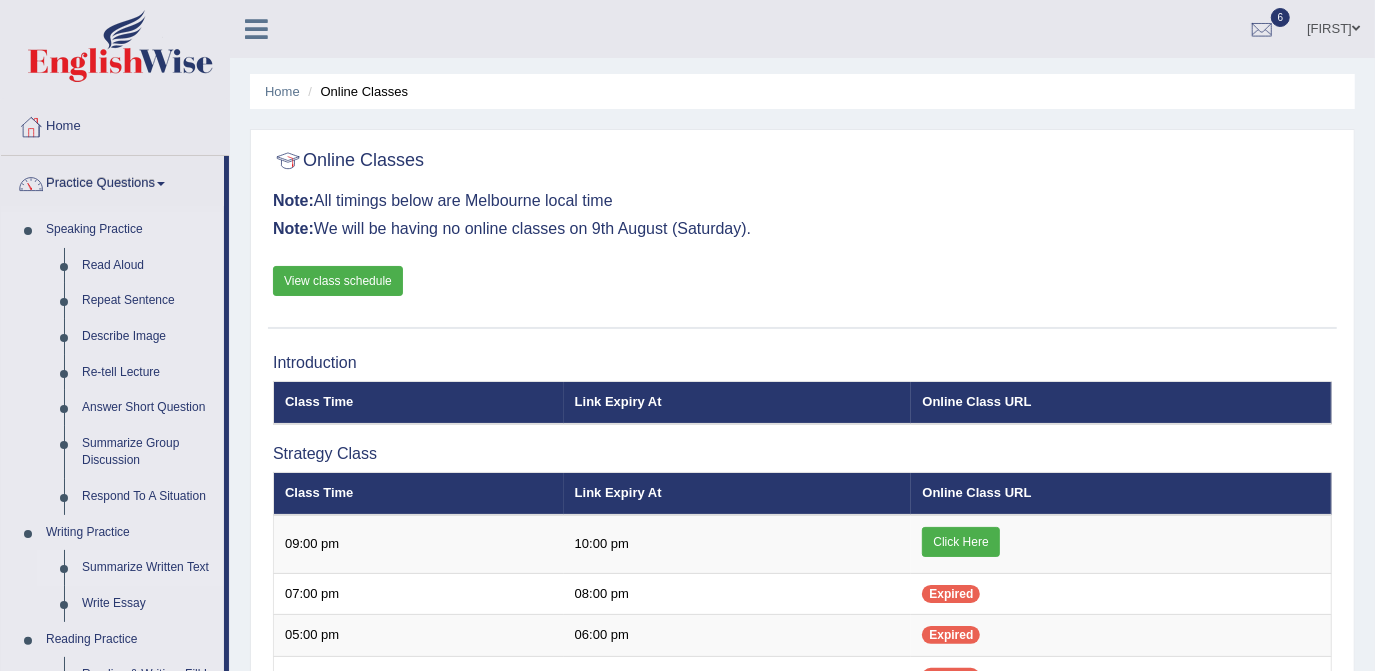 click on "Summarize Written Text" at bounding box center [148, 568] 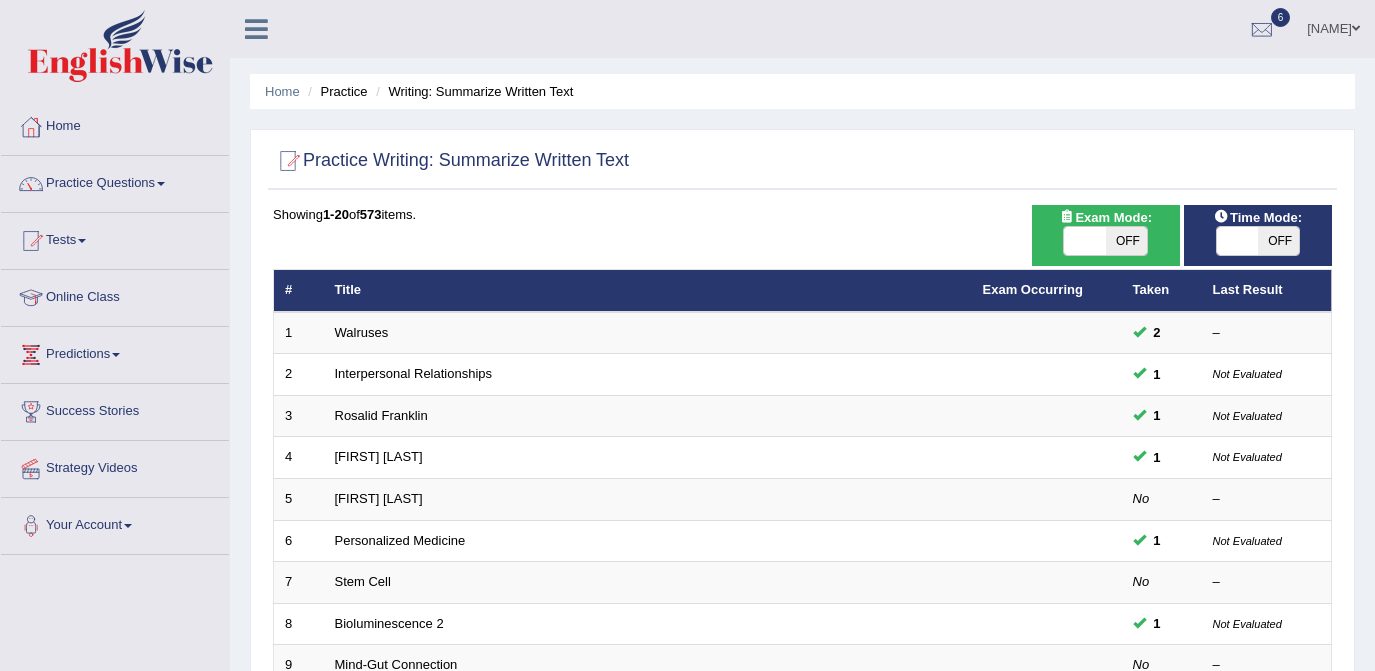 scroll, scrollTop: 0, scrollLeft: 0, axis: both 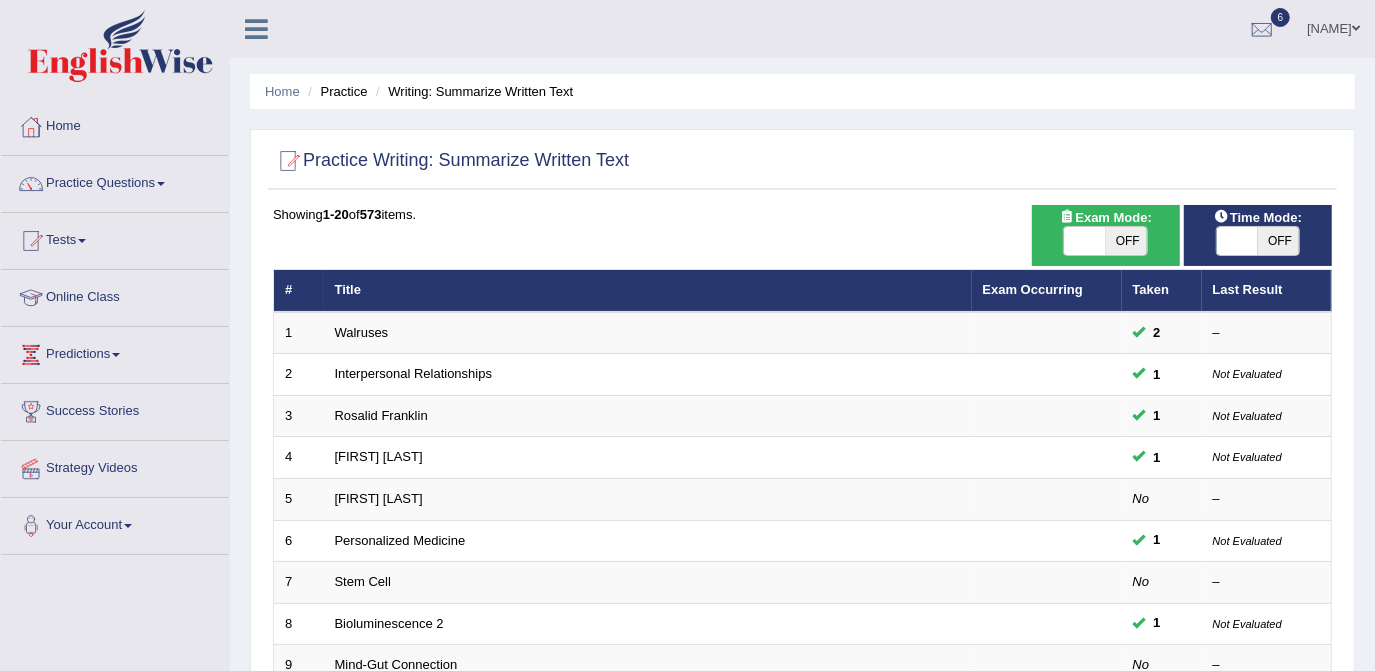 click at bounding box center [1085, 241] 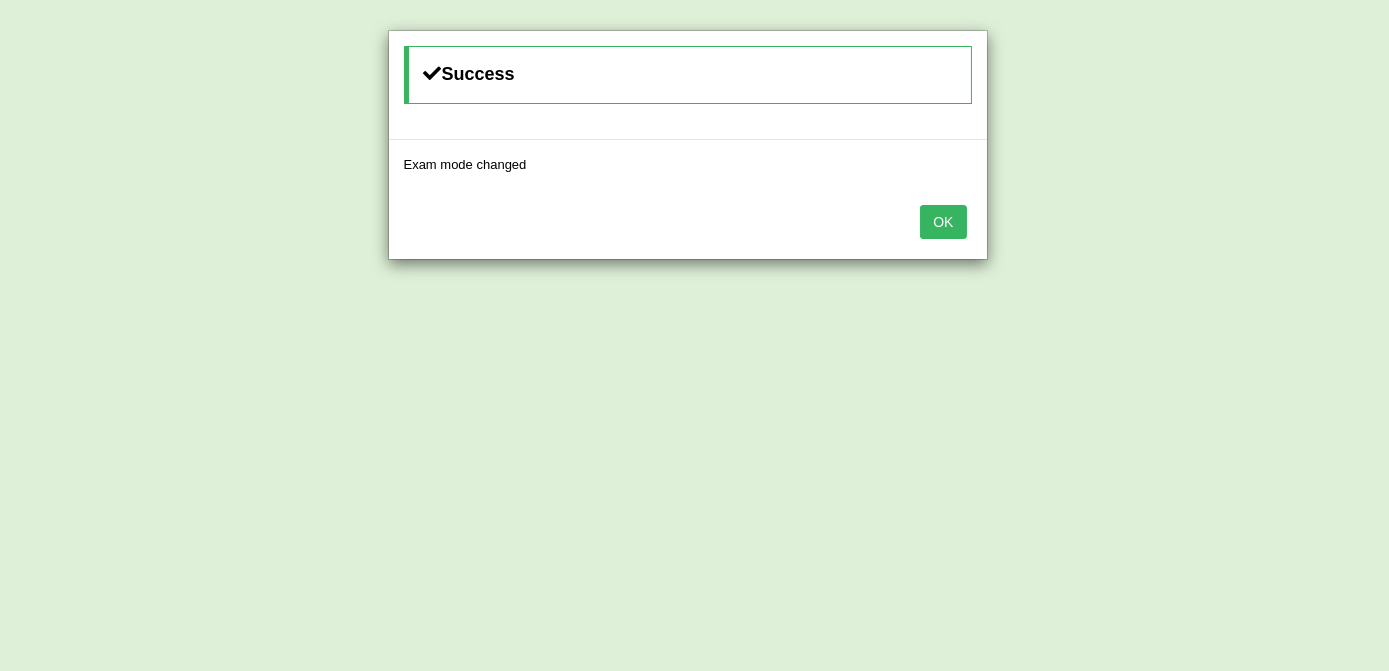 click on "OK" at bounding box center (943, 222) 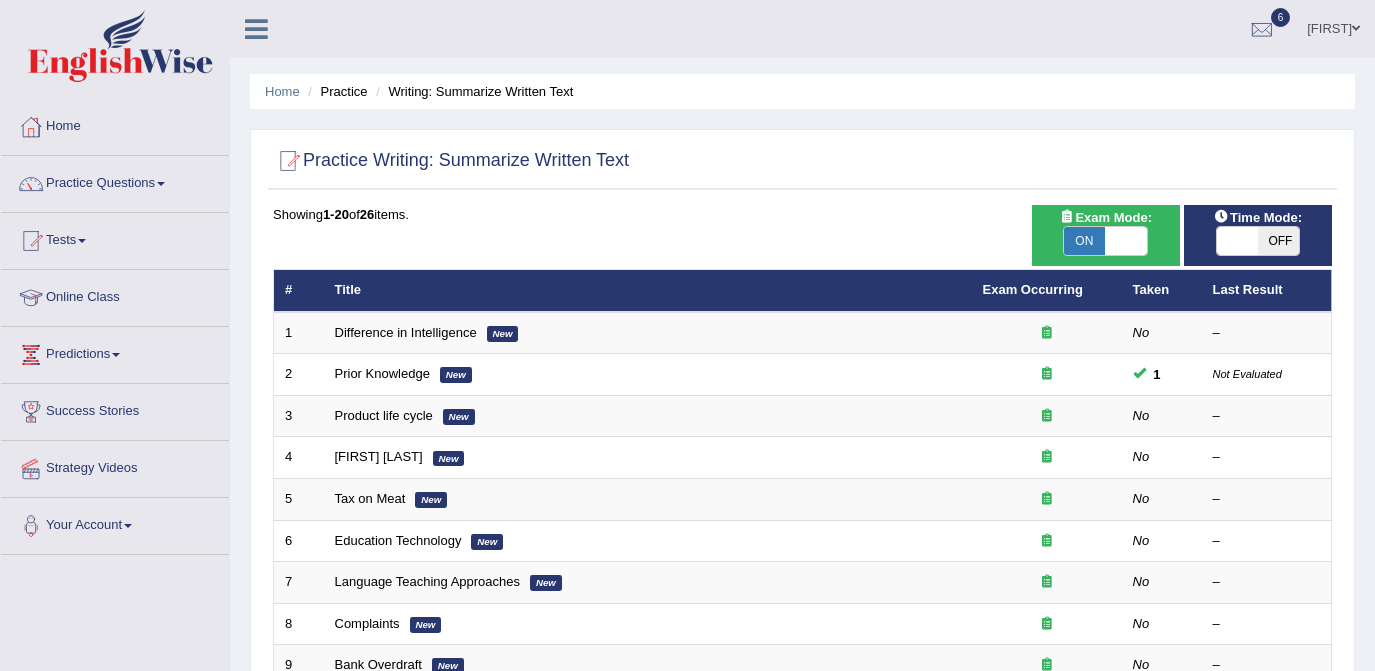 scroll, scrollTop: 0, scrollLeft: 0, axis: both 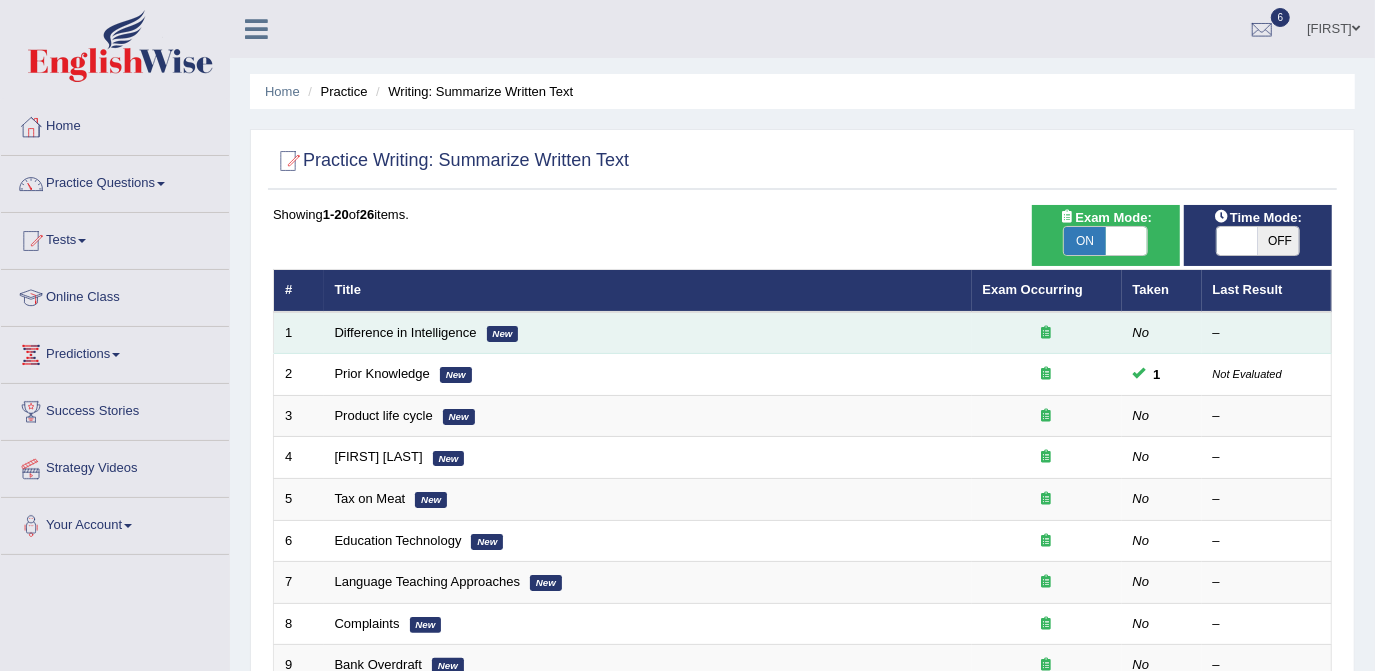 click on "Difference in Intelligence New" at bounding box center (648, 333) 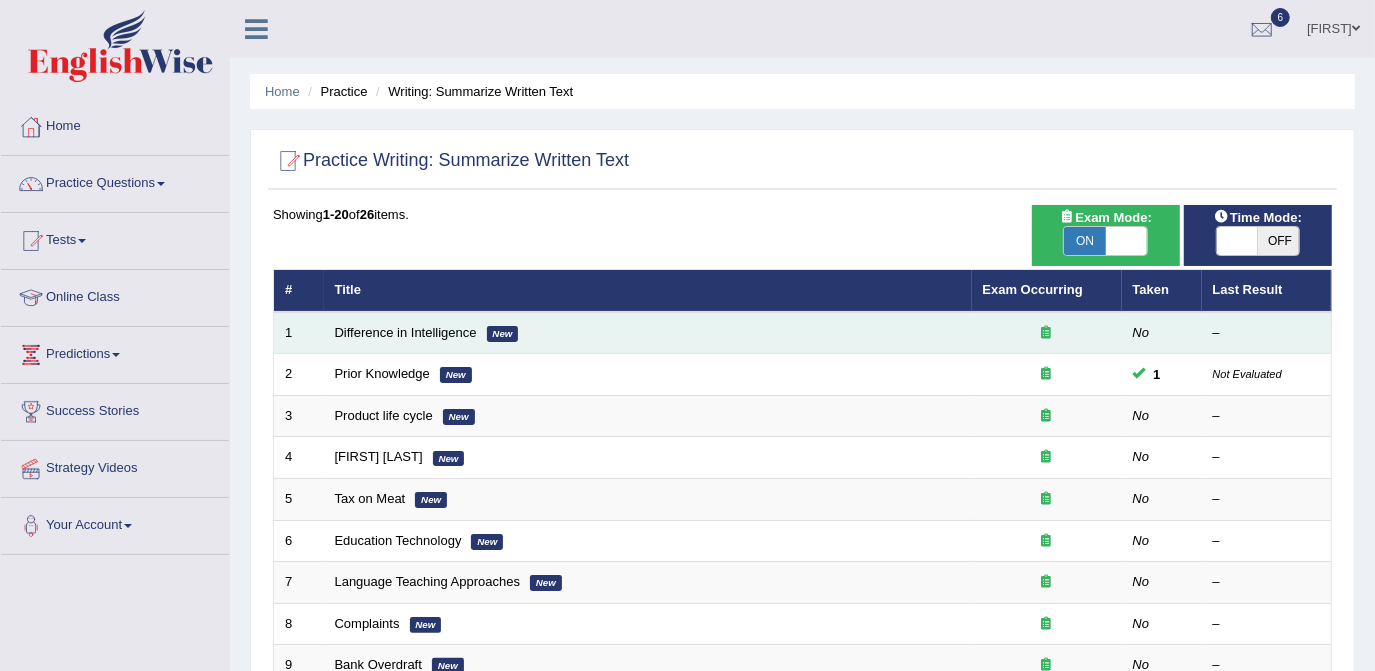 click on "Difference in Intelligence New" at bounding box center (648, 333) 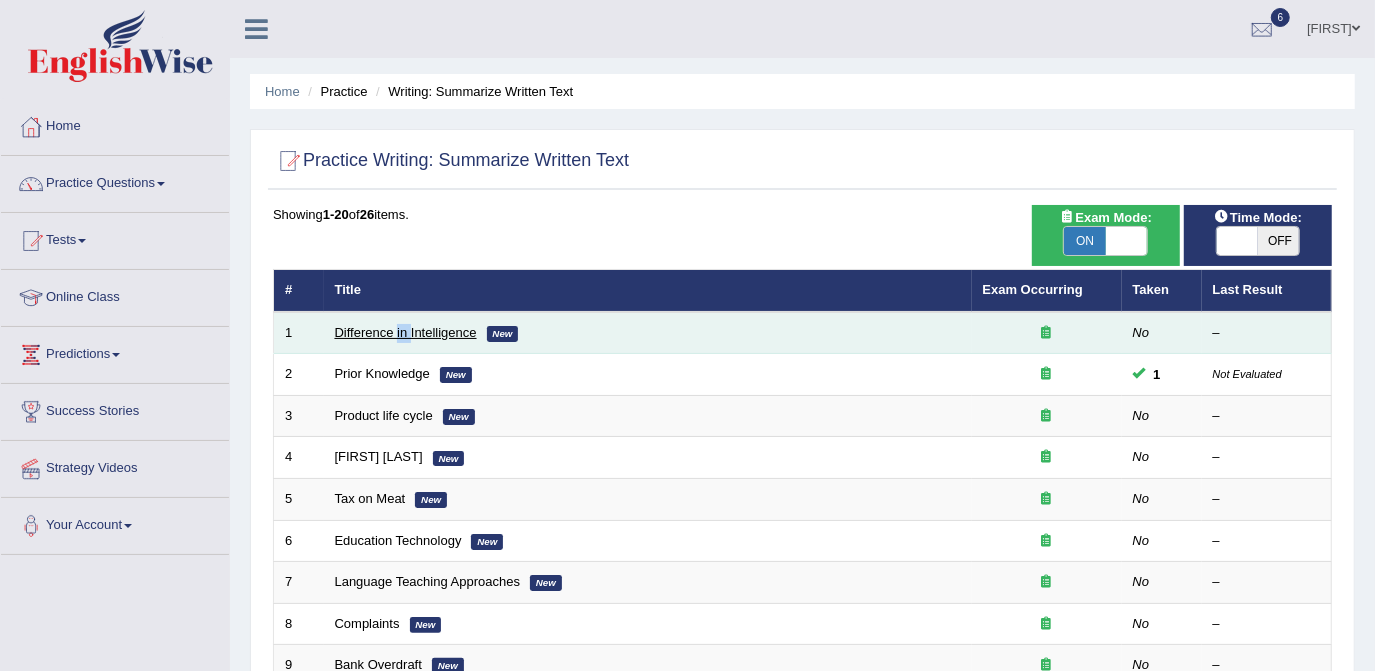 drag, startPoint x: 401, startPoint y: 340, endPoint x: 434, endPoint y: 337, distance: 33.13608 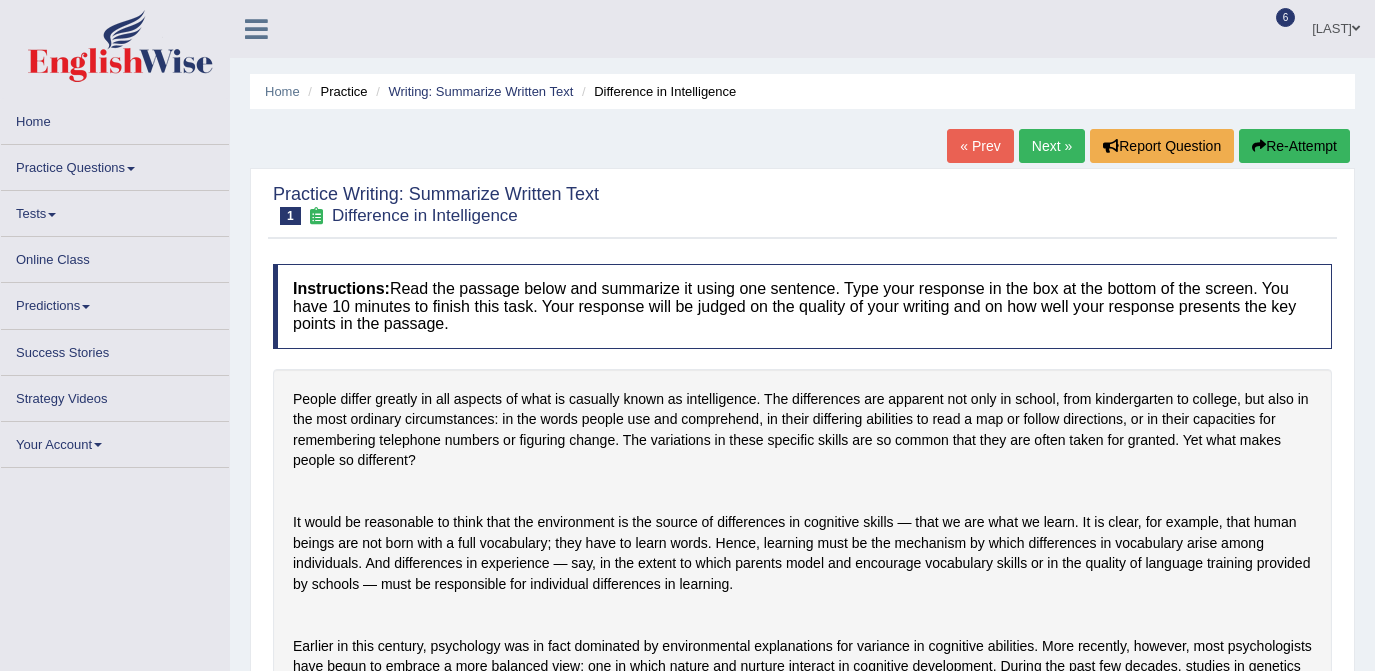 scroll, scrollTop: 0, scrollLeft: 0, axis: both 